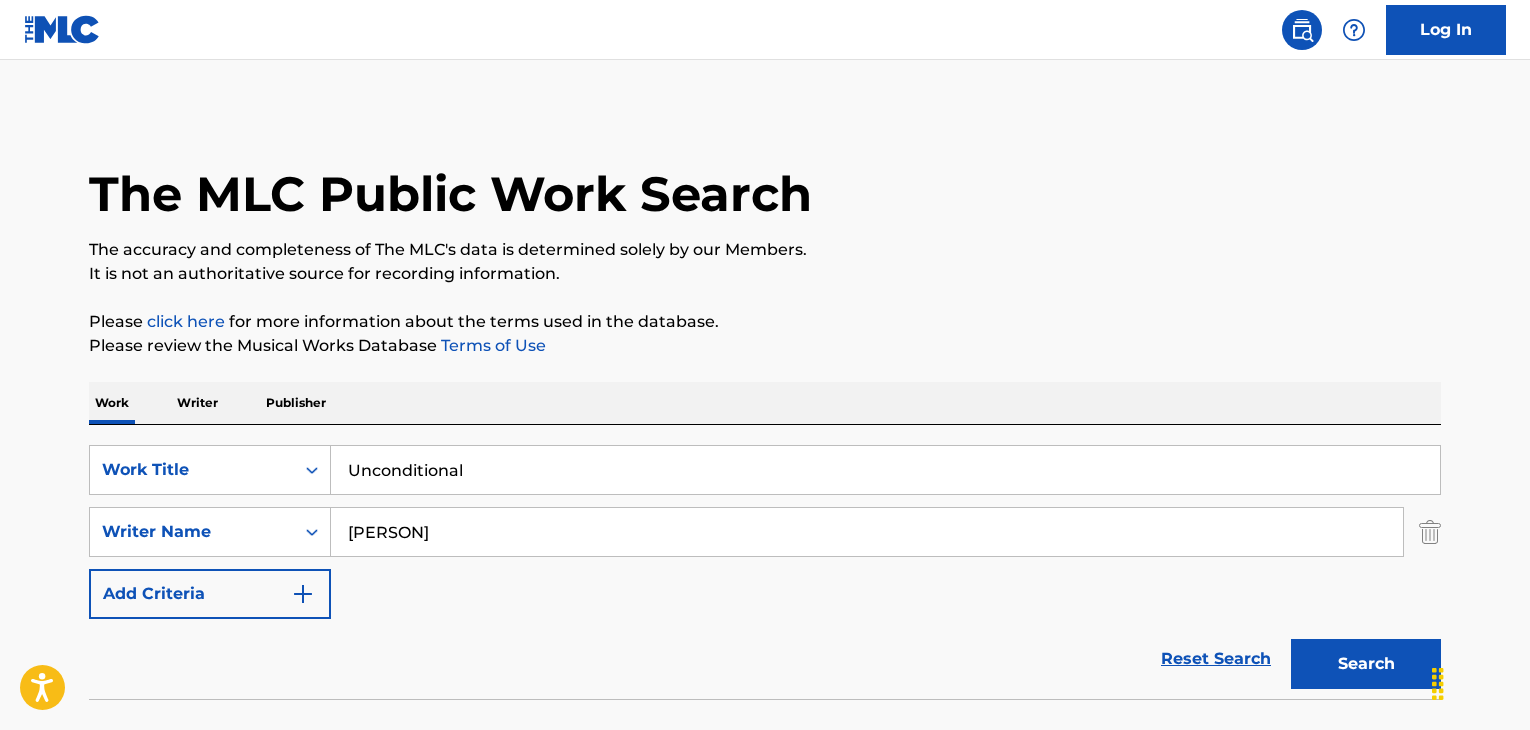 scroll, scrollTop: 138, scrollLeft: 0, axis: vertical 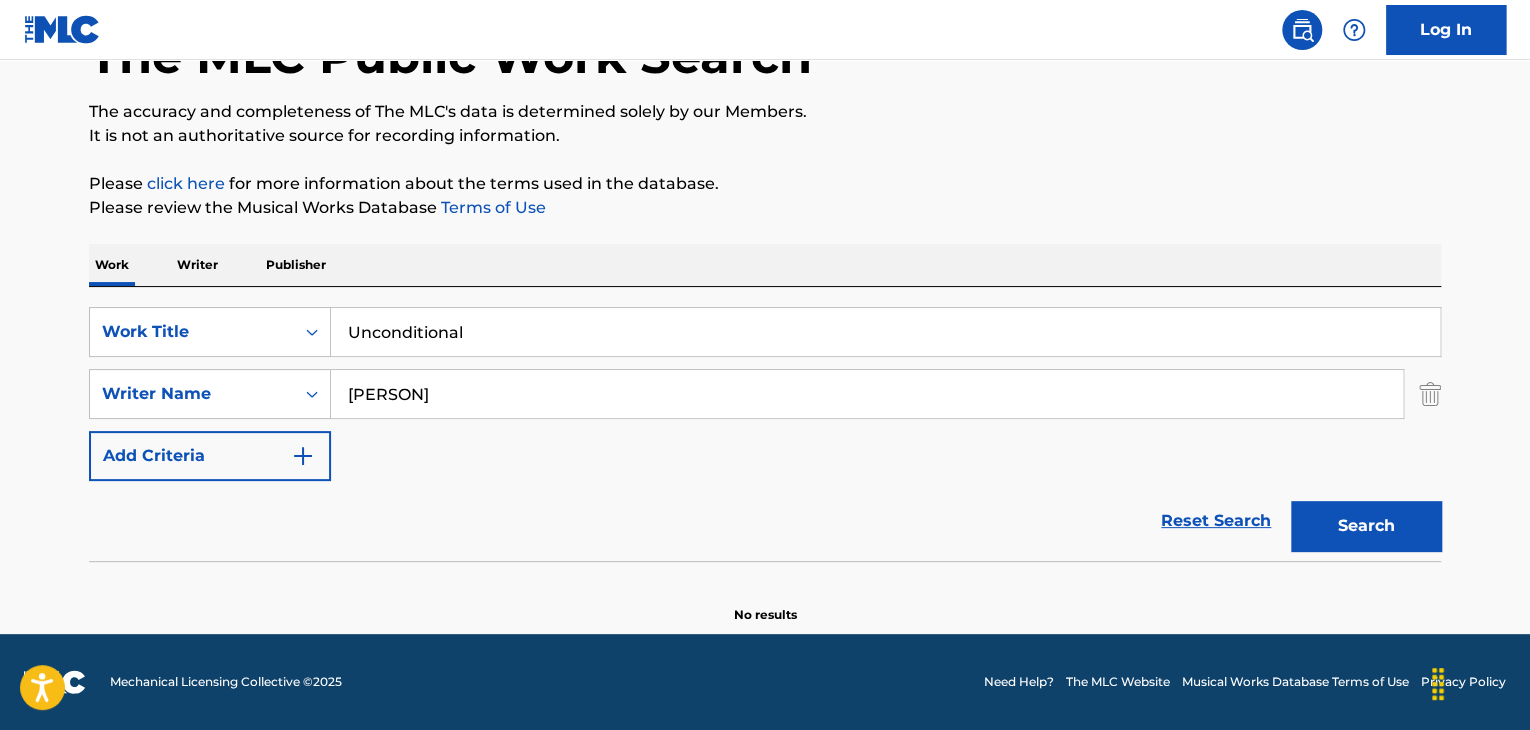 click on "Unconditional" at bounding box center [885, 332] 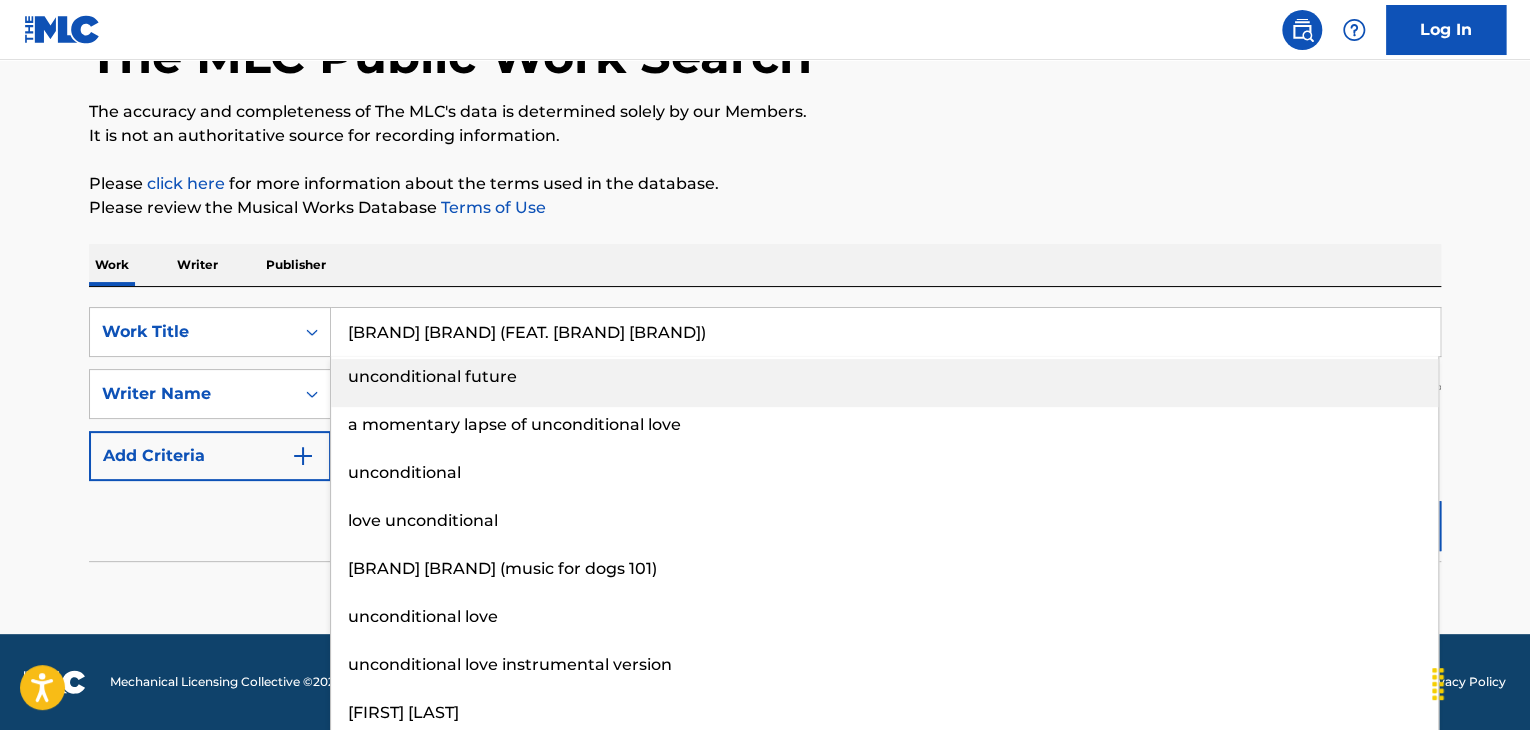 type on "[BRAND] [BRAND] (FEAT. [BRAND] [BRAND])" 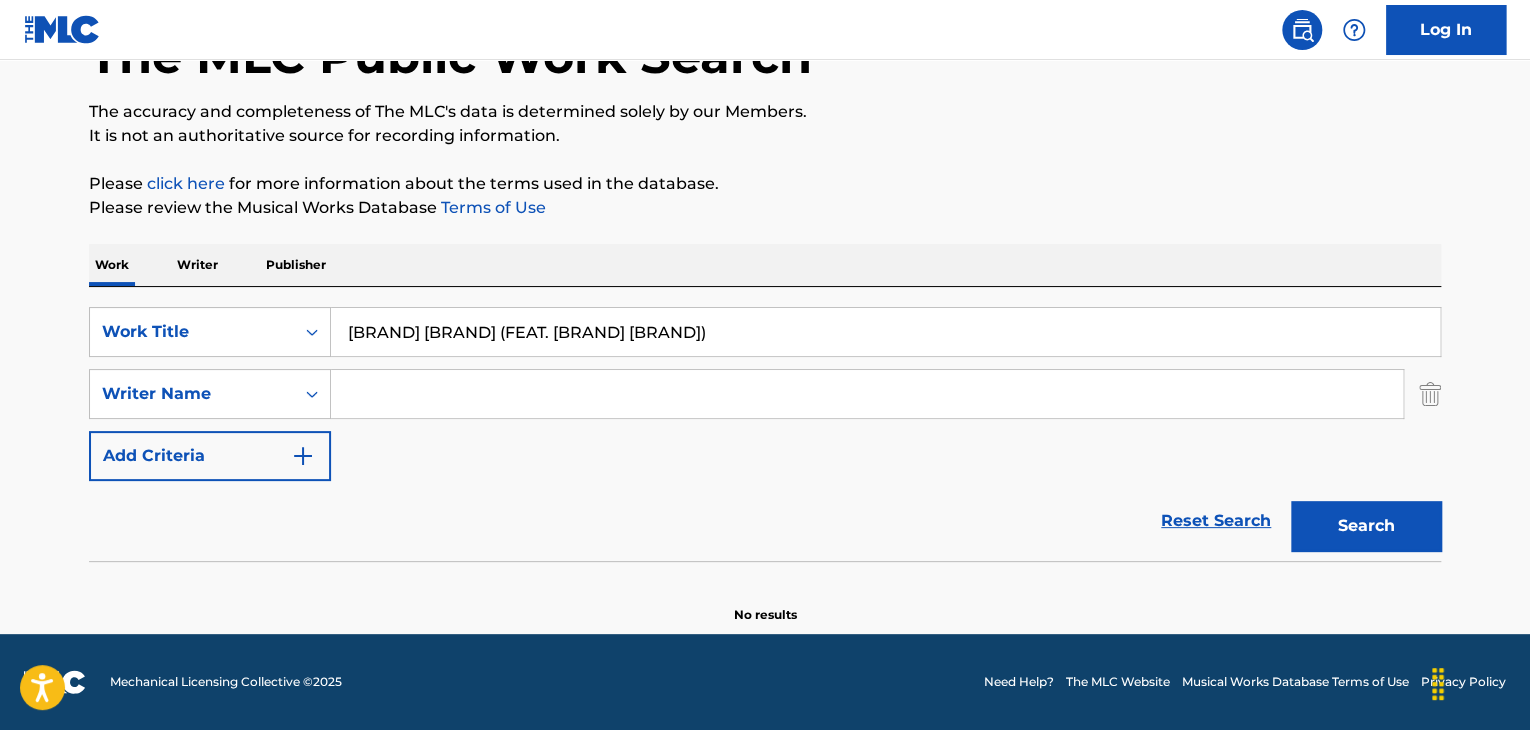 type 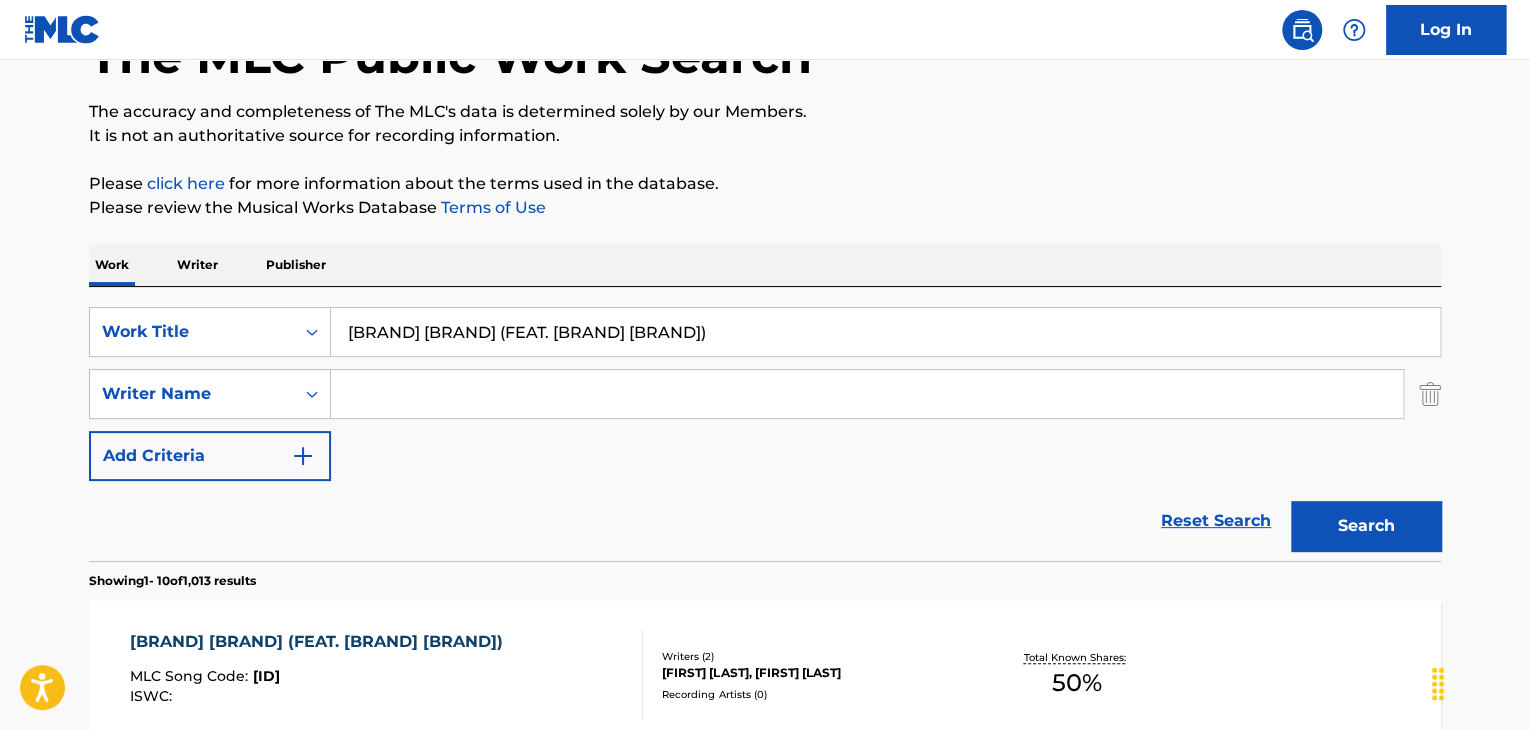 click on "[BRAND] [BRAND] (FEAT. [BRAND] [BRAND])" at bounding box center (321, 642) 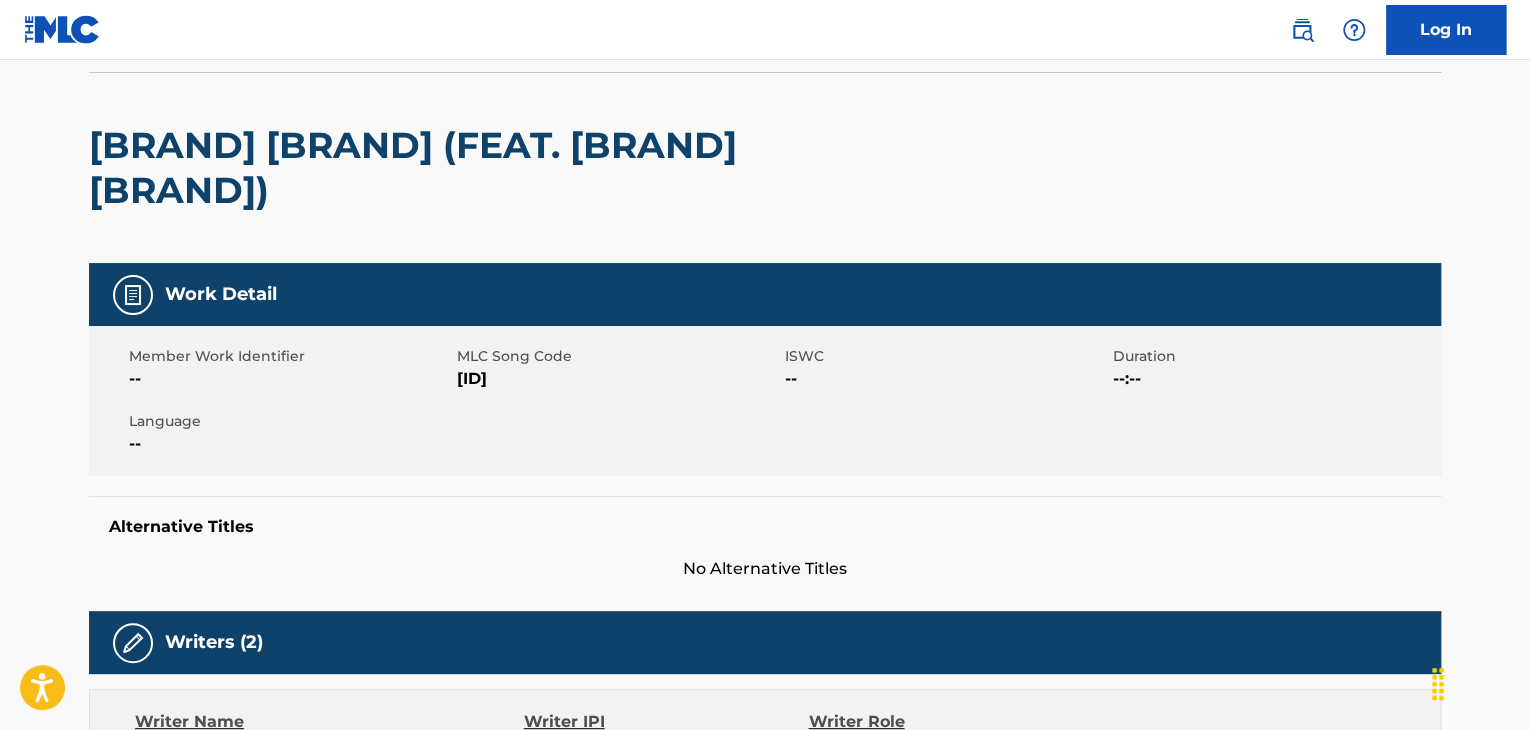 scroll, scrollTop: 0, scrollLeft: 0, axis: both 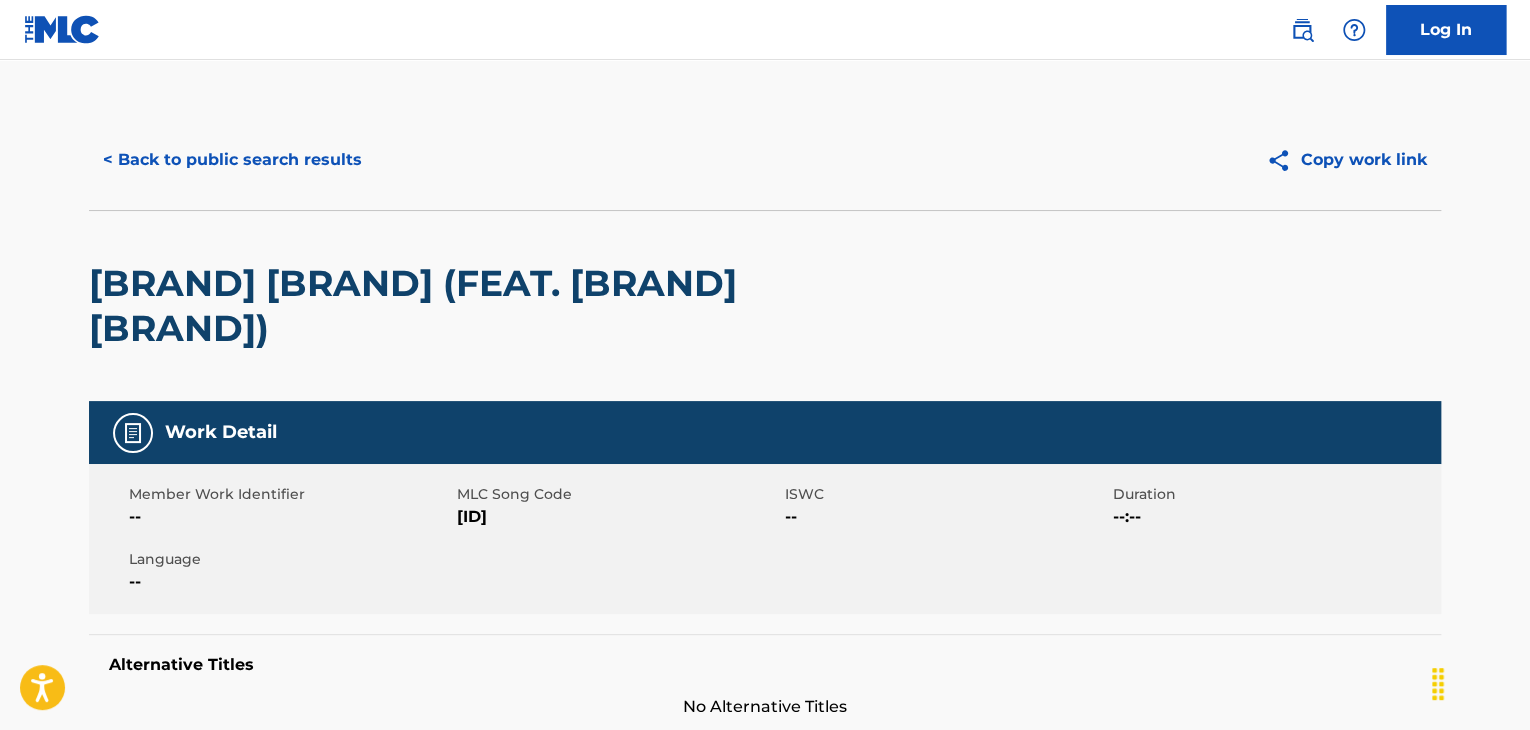 click on "[ID]" at bounding box center (618, 517) 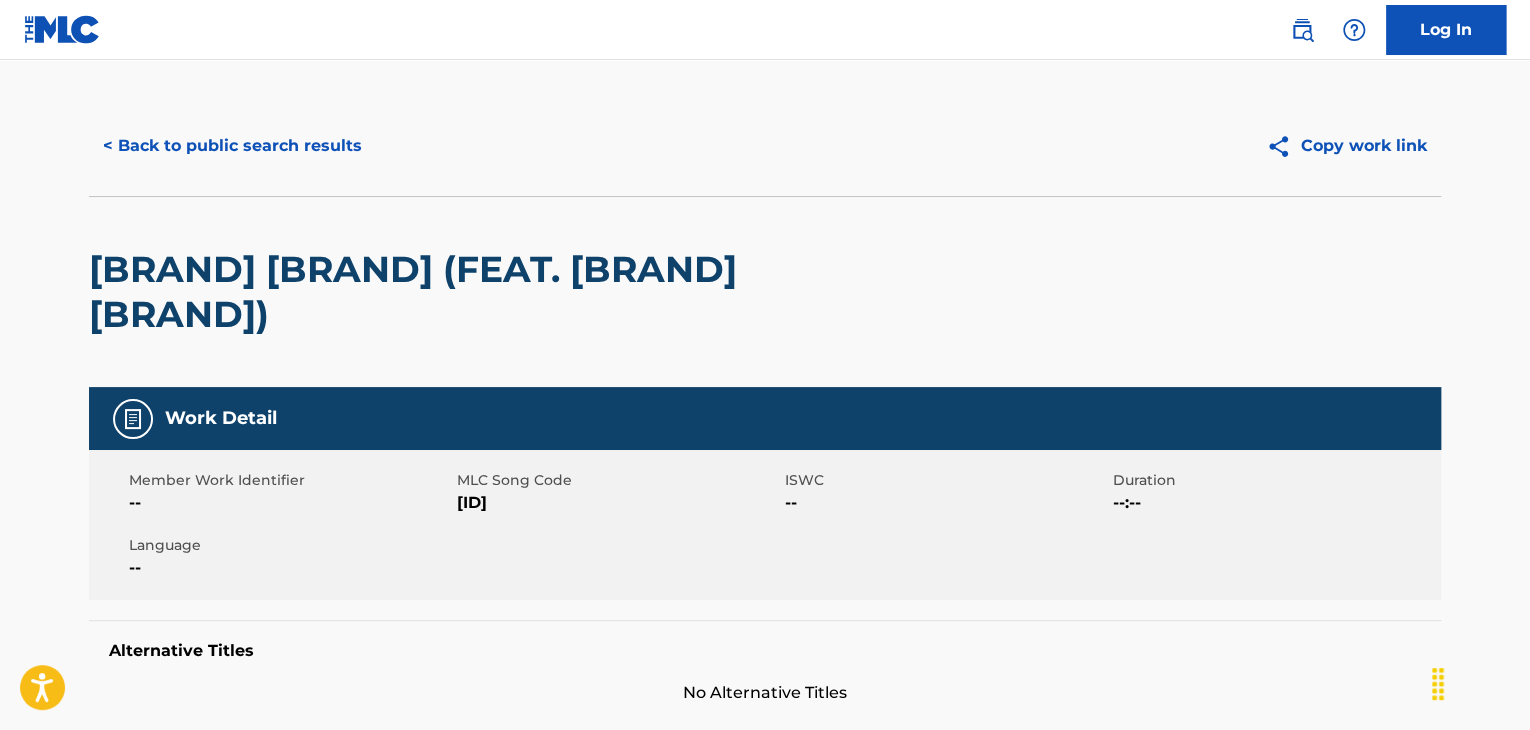 scroll, scrollTop: 400, scrollLeft: 0, axis: vertical 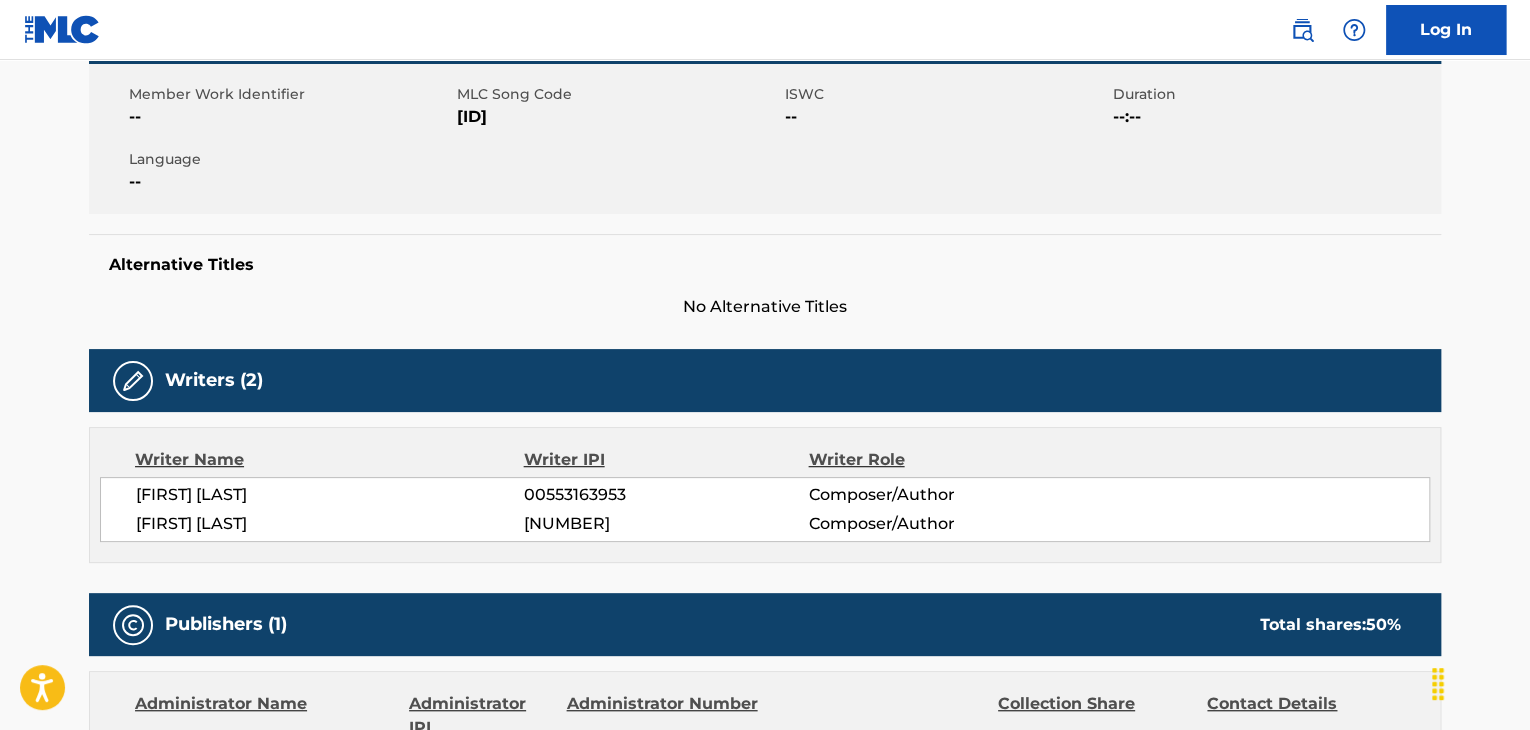 click on "[FIRST] [LAST]" at bounding box center (330, 495) 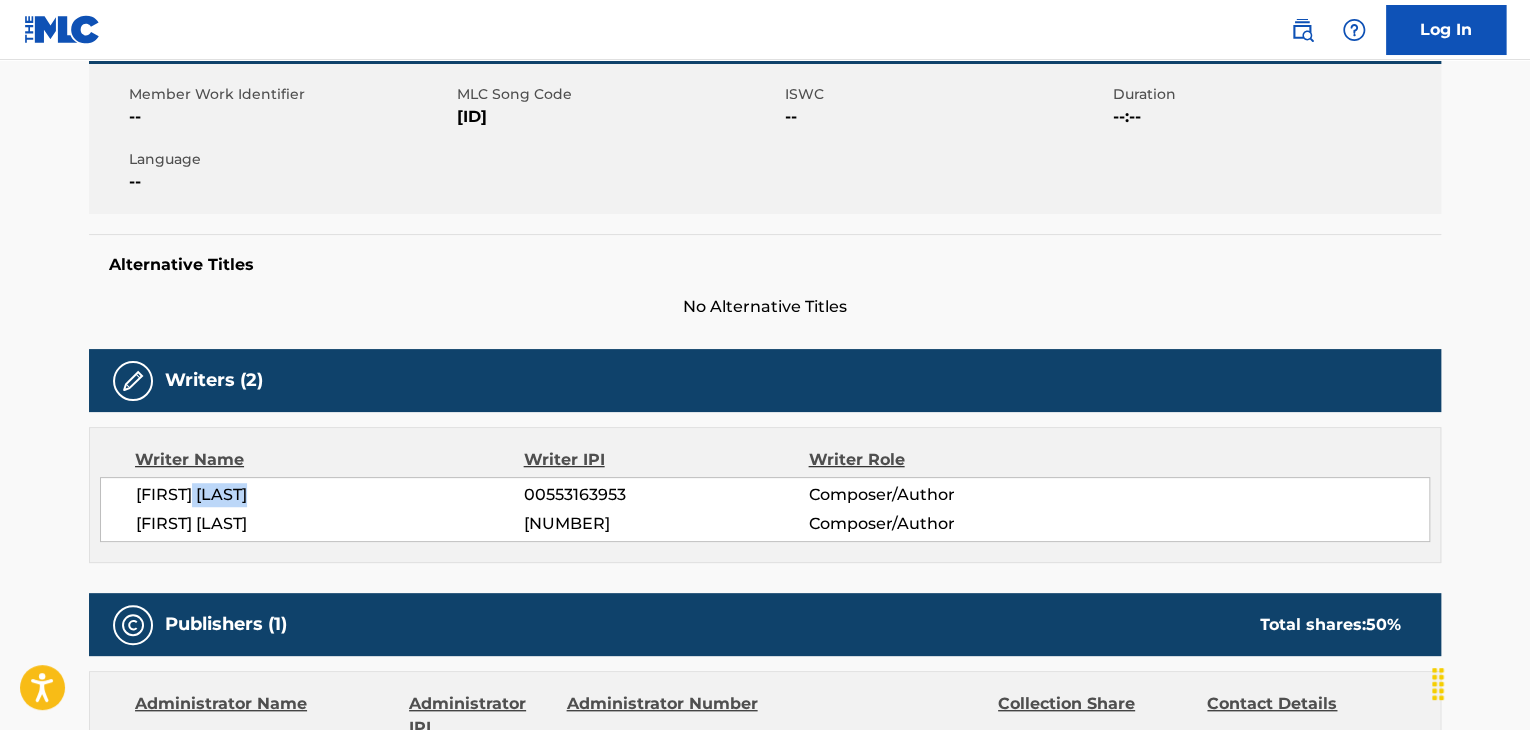 click on "[FIRST] [LAST]" at bounding box center [330, 495] 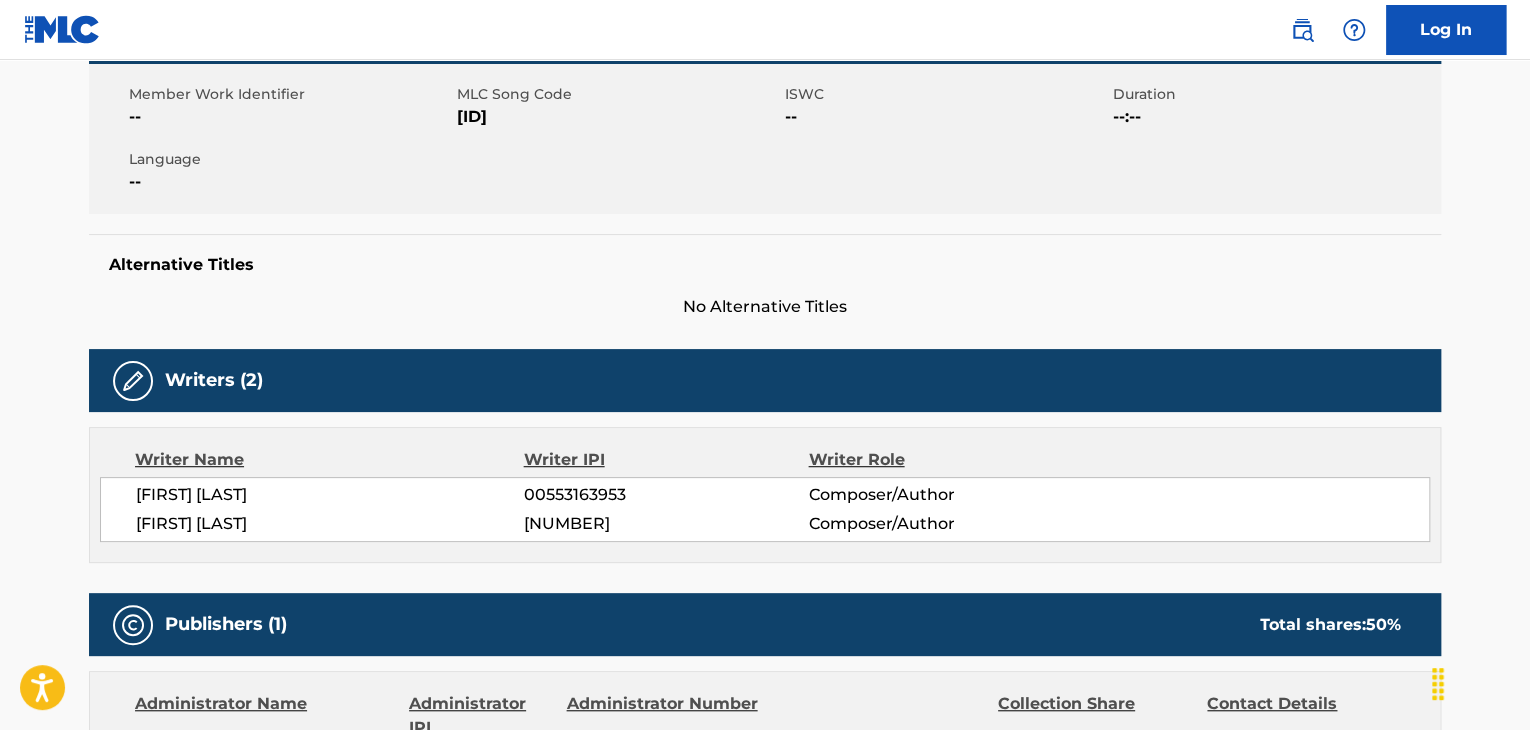 drag, startPoint x: 265, startPoint y: 491, endPoint x: 196, endPoint y: 505, distance: 70.40597 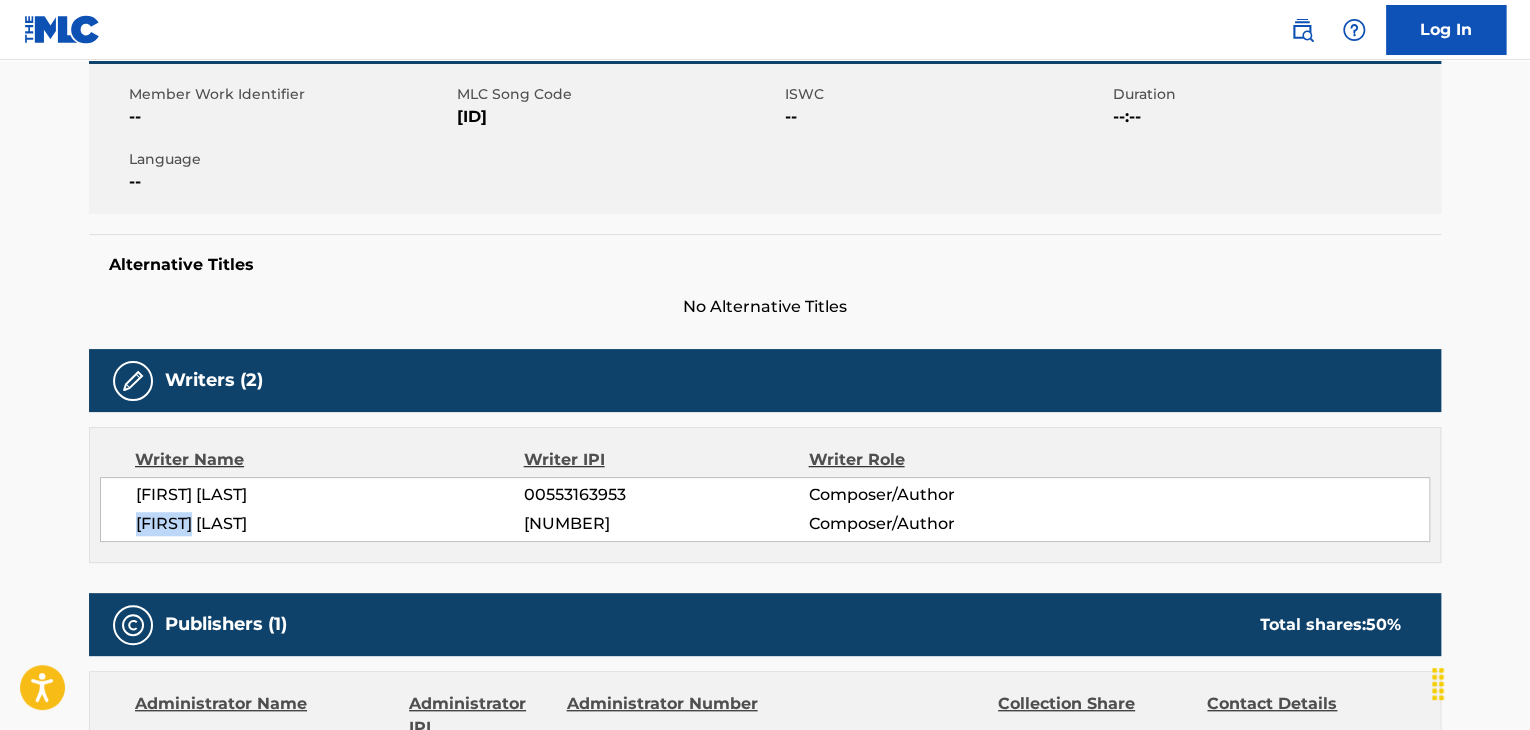 click on "[FIRST] [LAST]" at bounding box center [330, 524] 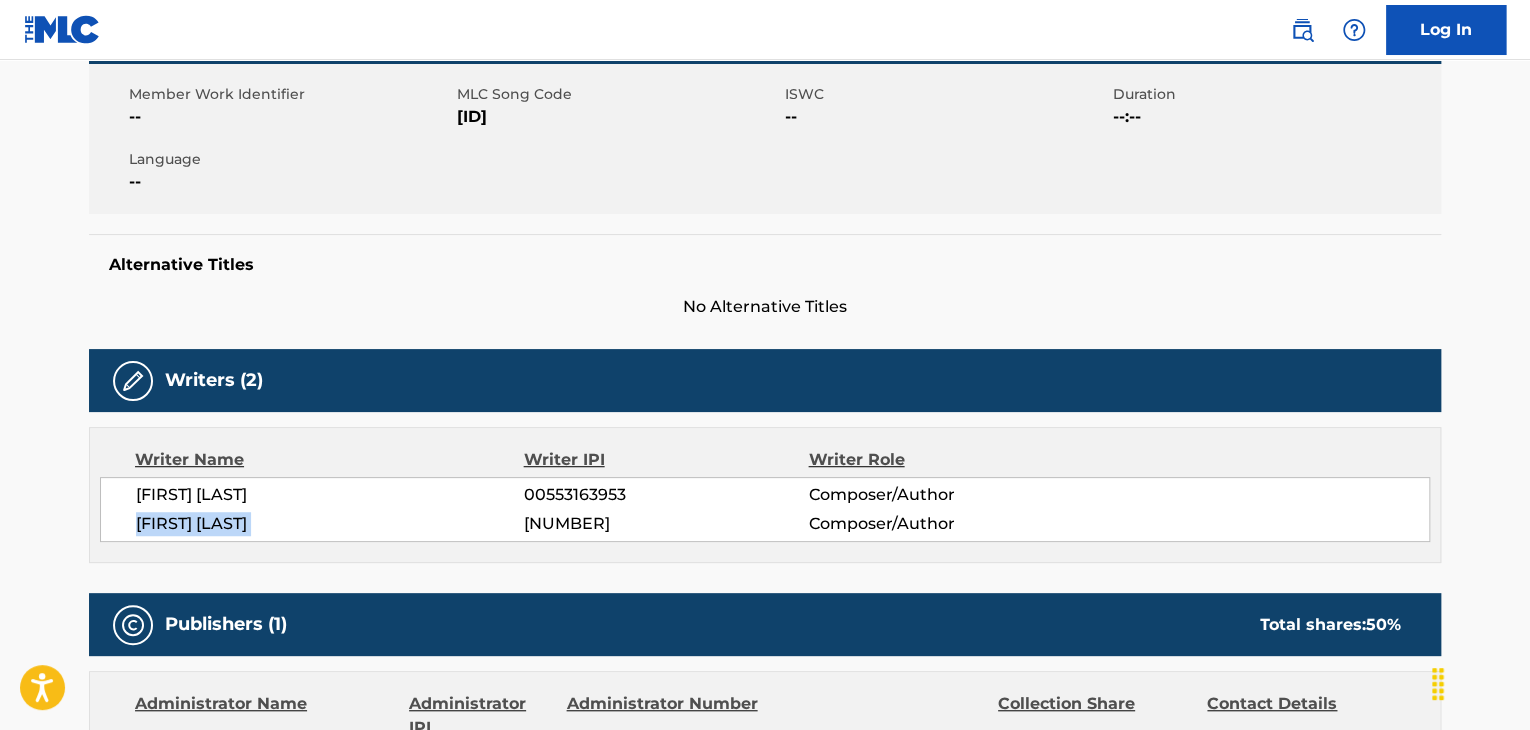 click on "[FIRST] [LAST]" at bounding box center (330, 524) 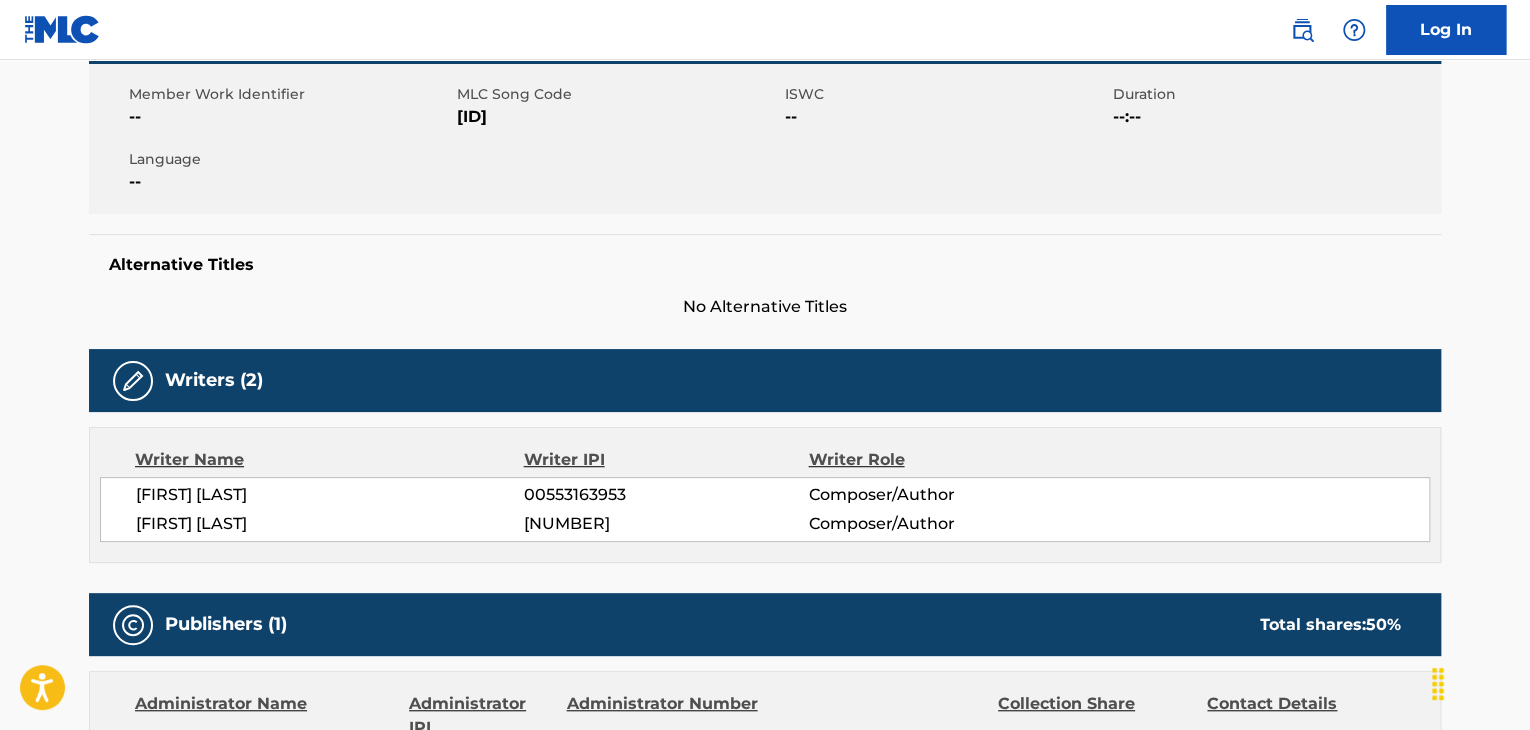 click on "[FIRST] [LAST]" at bounding box center [330, 495] 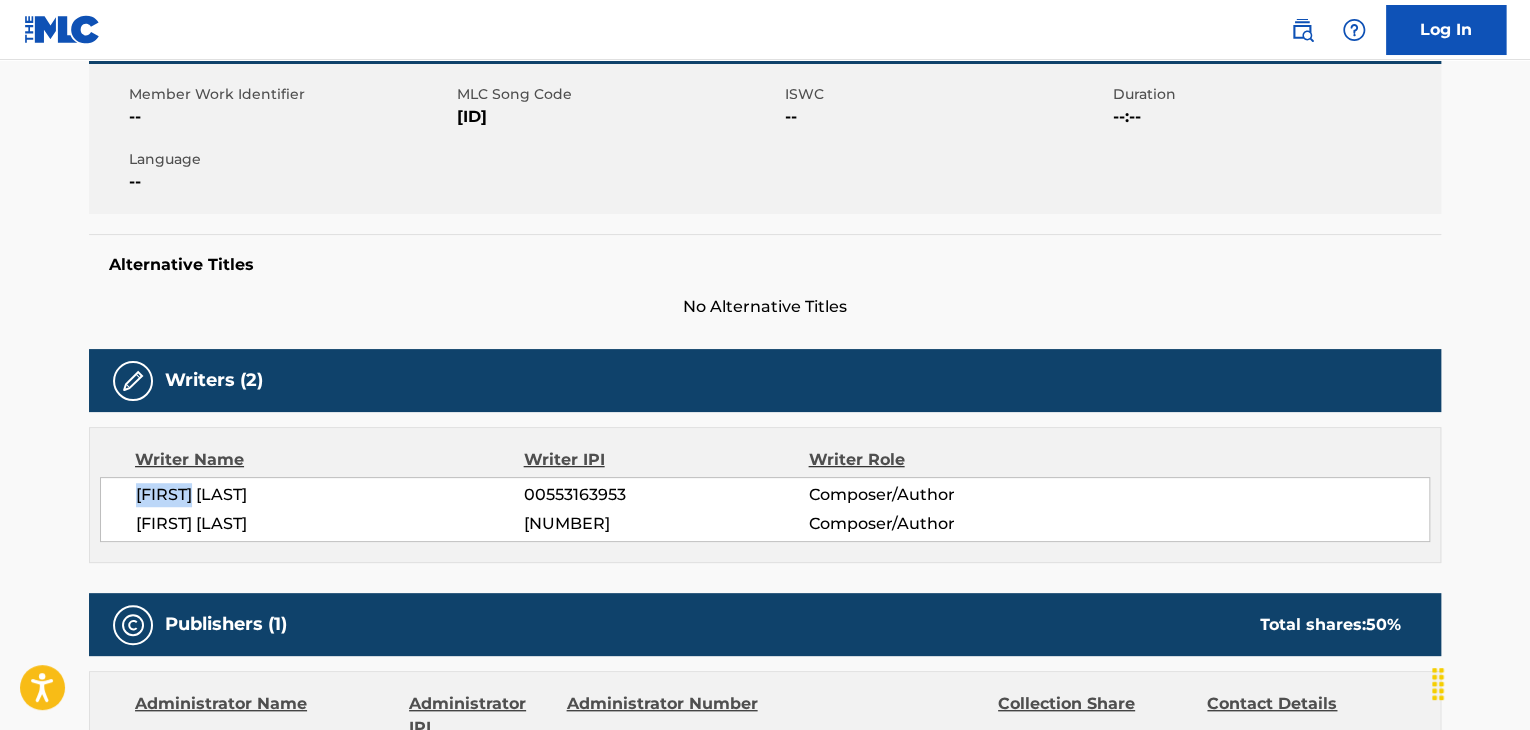 click on "[FIRST] [LAST]" at bounding box center (330, 495) 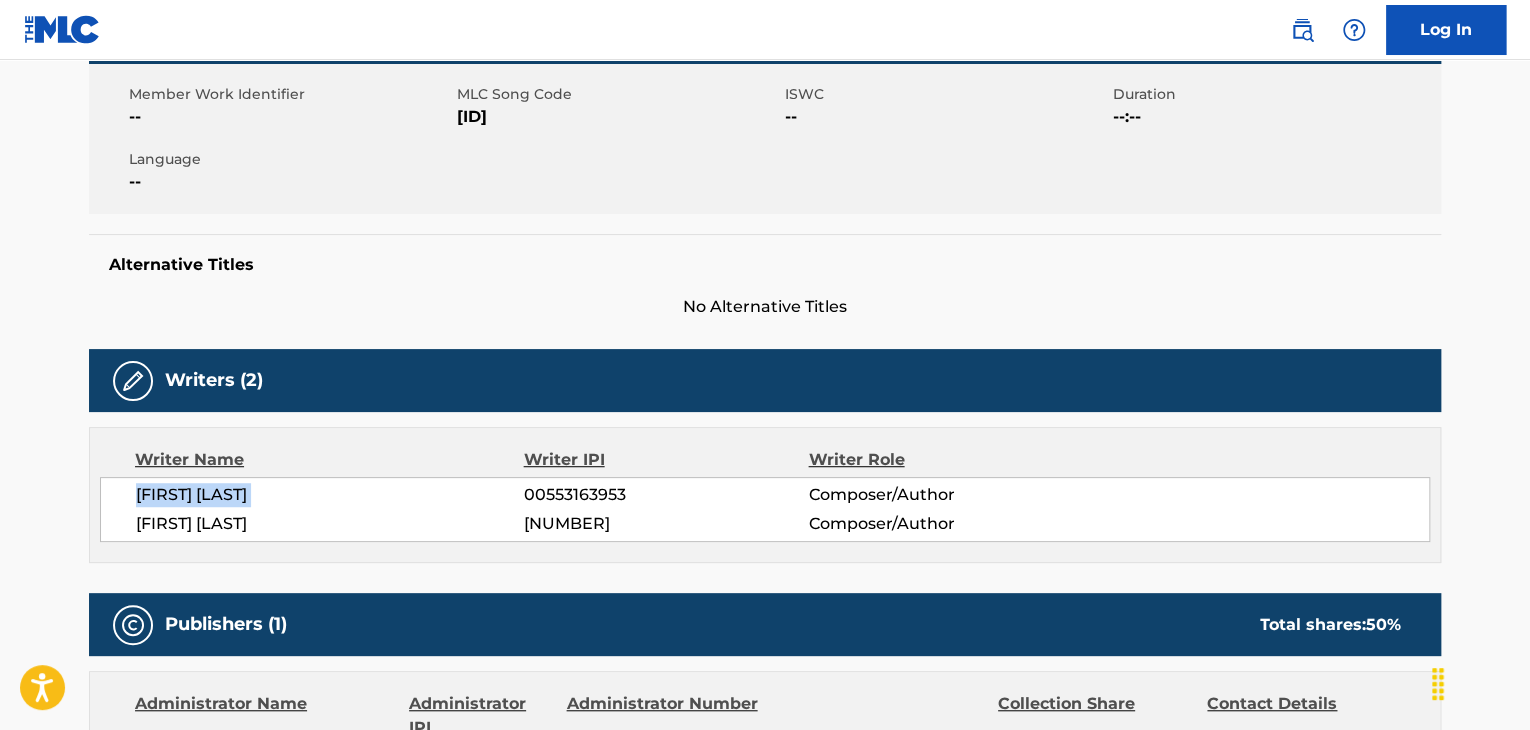 click on "[FIRST] [LAST]" at bounding box center (330, 495) 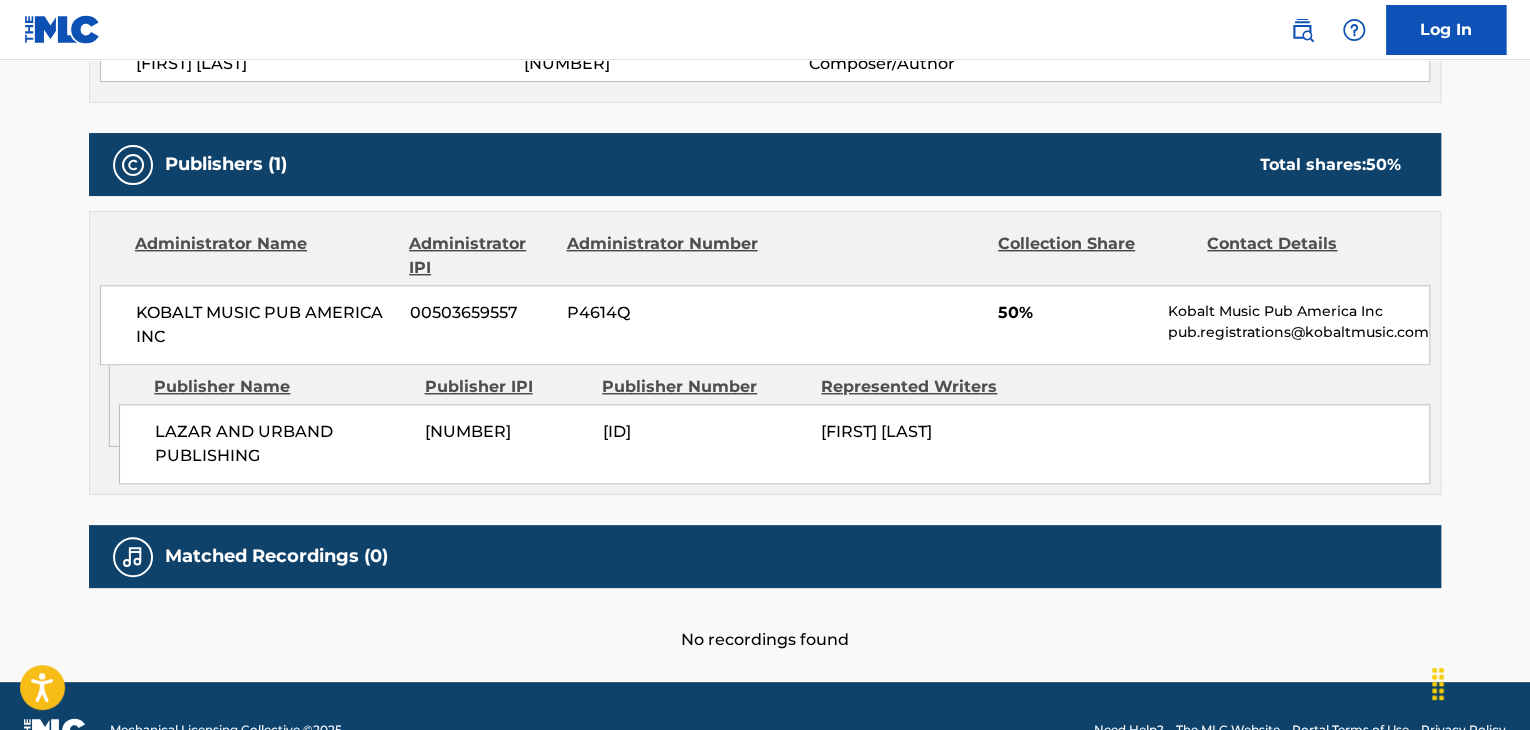 scroll, scrollTop: 906, scrollLeft: 0, axis: vertical 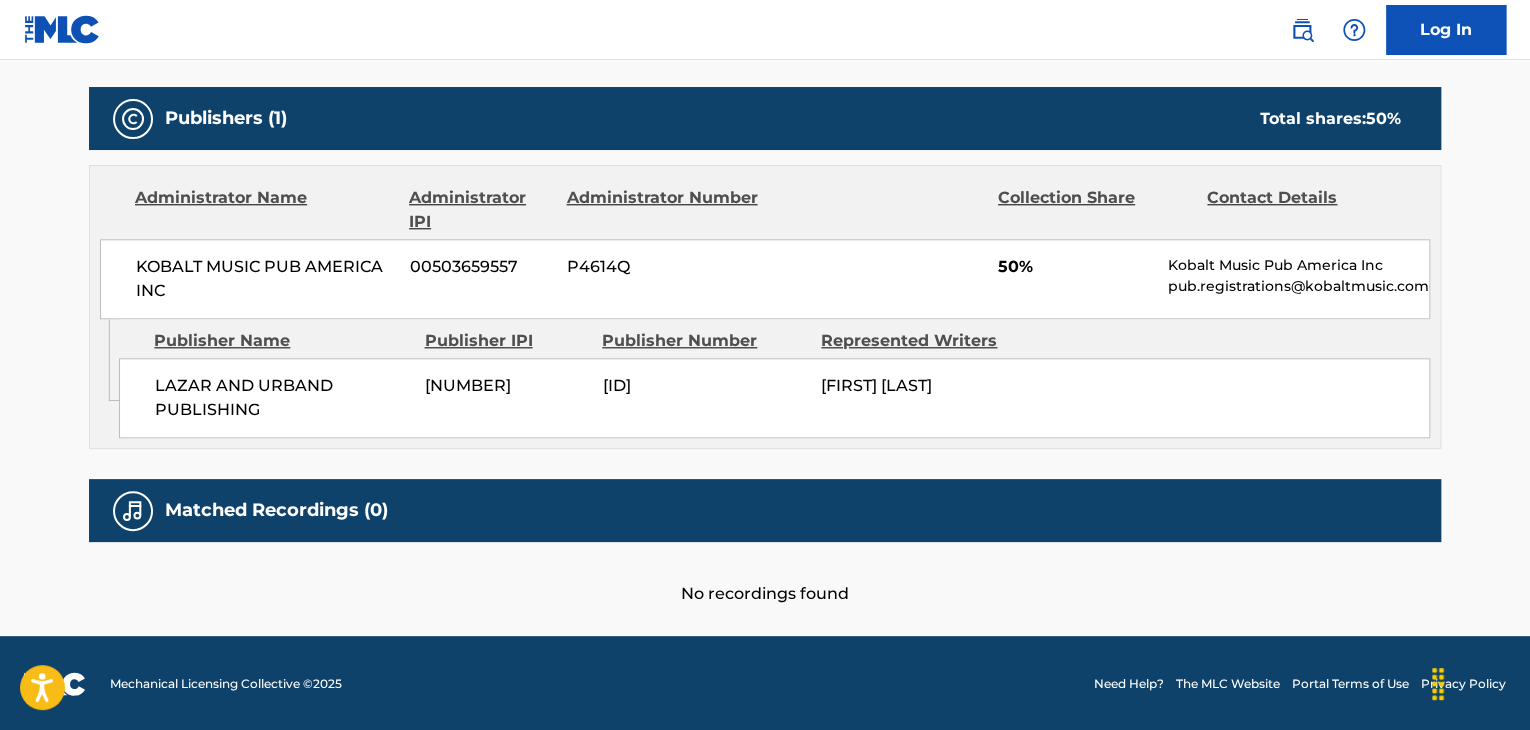click on "LAZAR AND URBAND PUBLISHING" at bounding box center [282, 398] 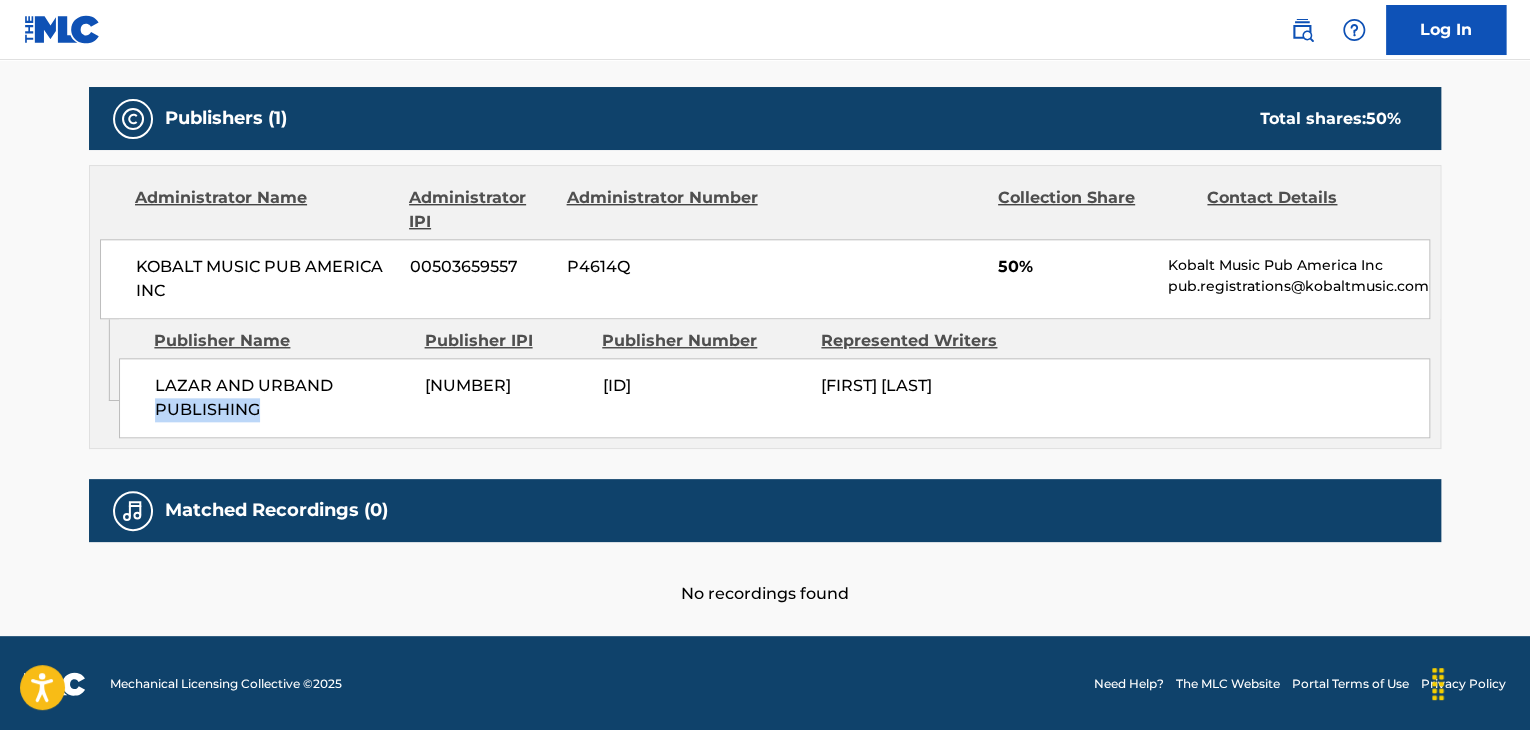 click on "LAZAR AND URBAND PUBLISHING" at bounding box center [282, 398] 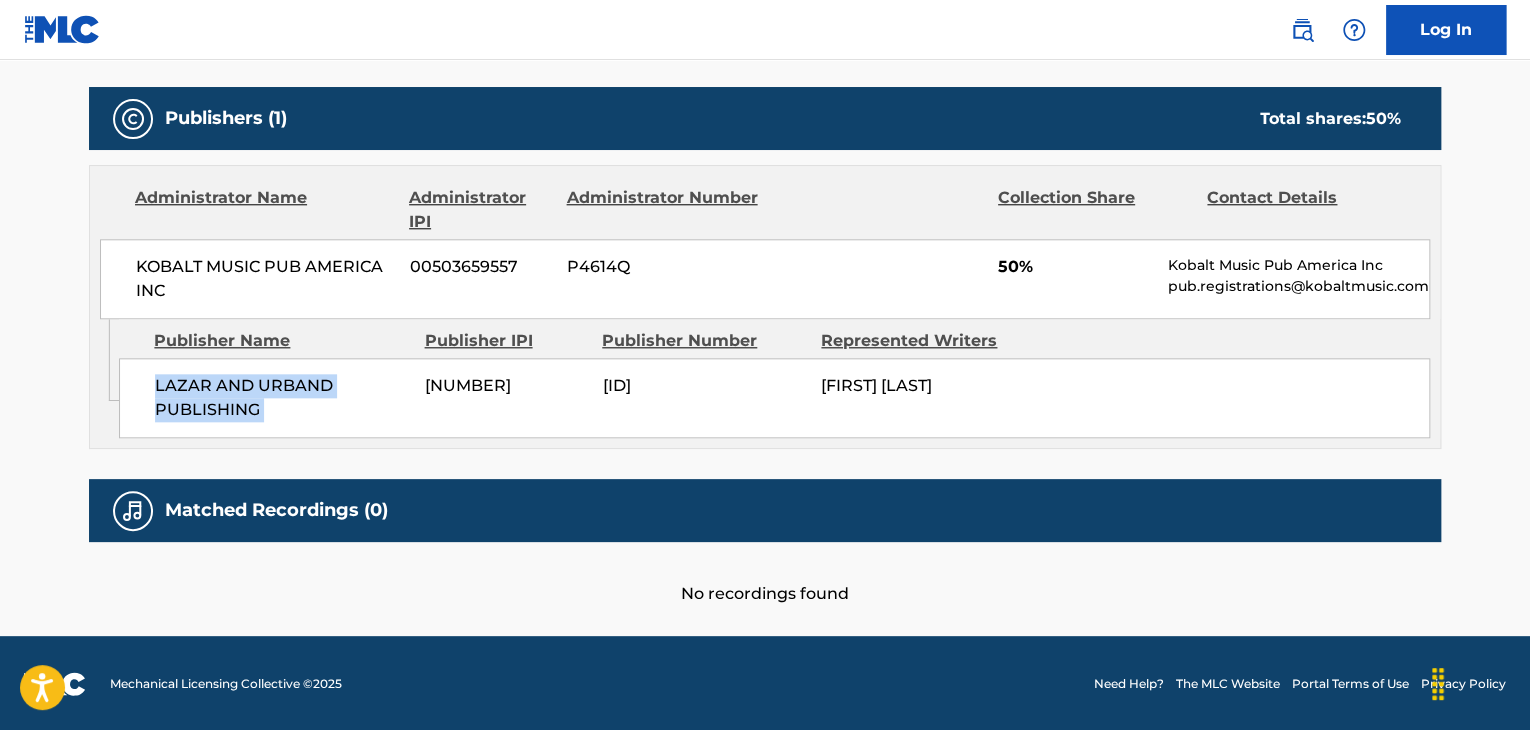 click on "LAZAR AND URBAND PUBLISHING" at bounding box center (282, 398) 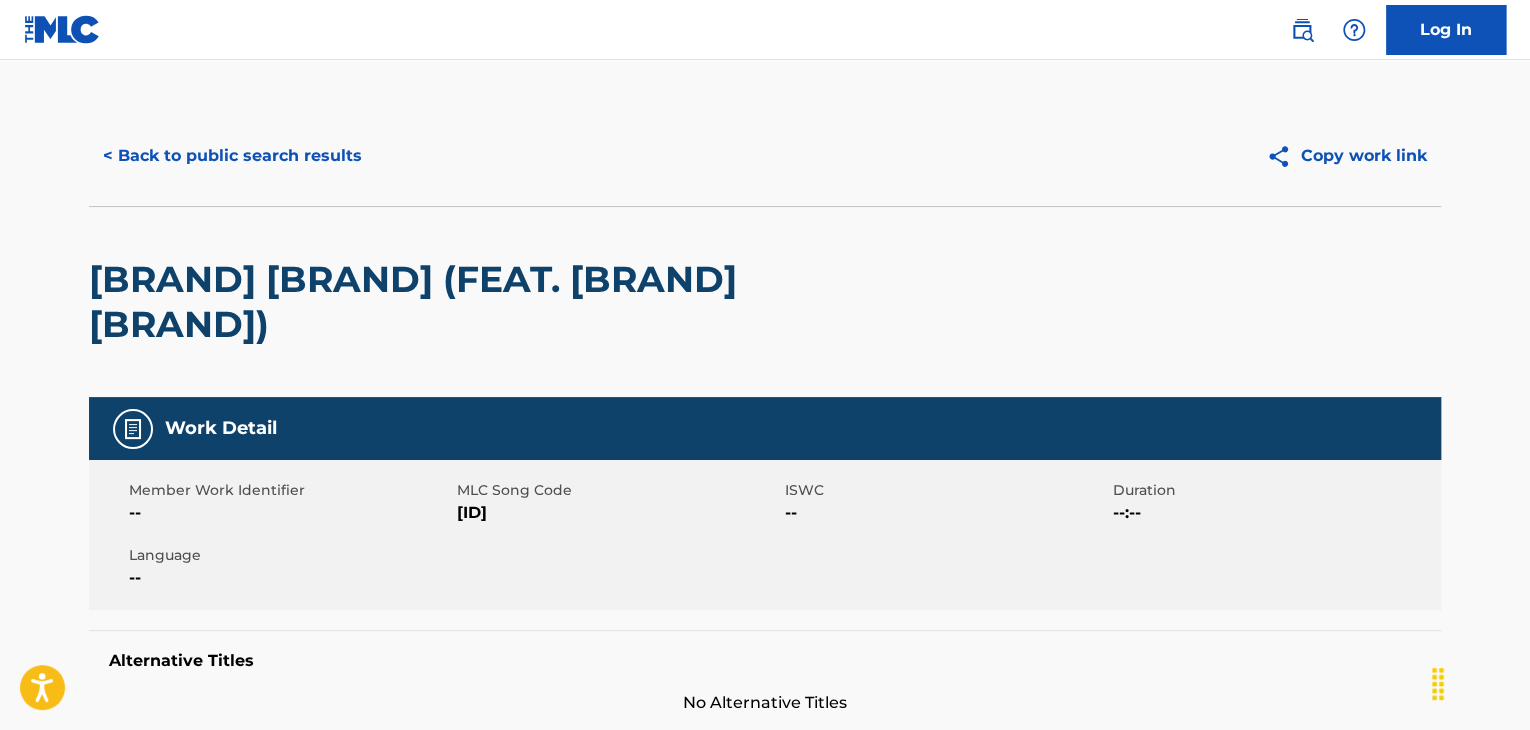 scroll, scrollTop: 0, scrollLeft: 0, axis: both 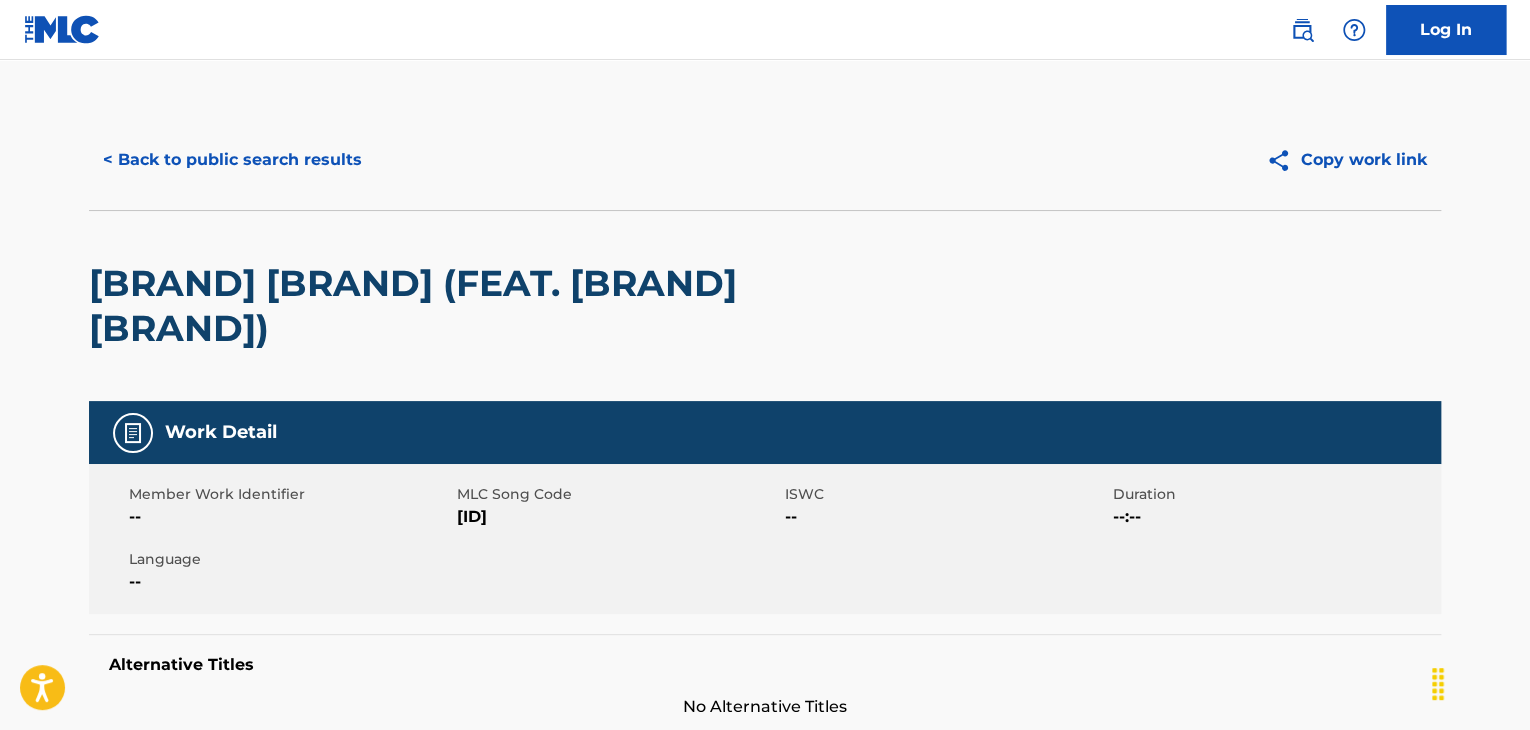 click on "< Back to public search results" at bounding box center [232, 160] 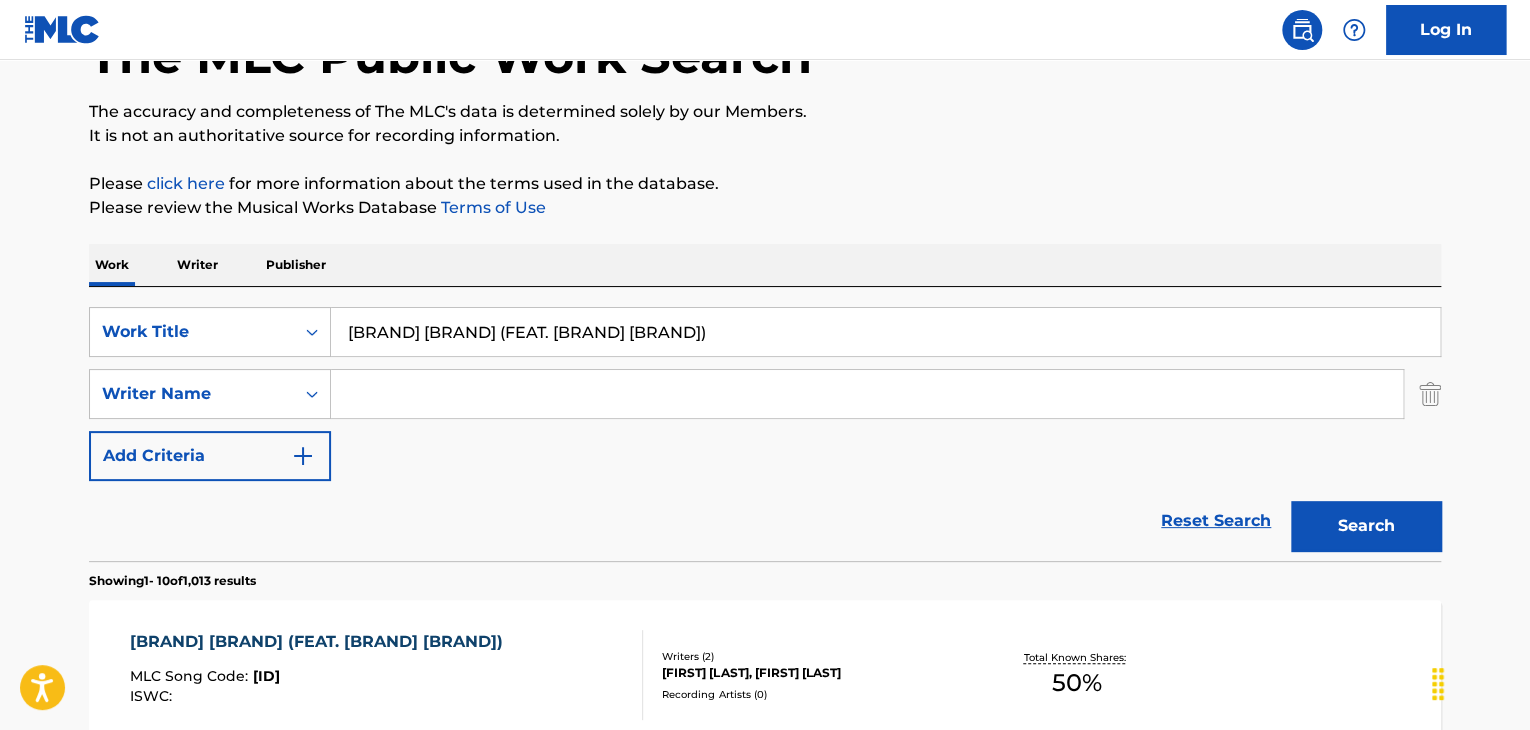 click on "[BRAND] [BRAND] (FEAT. [BRAND] [BRAND])" at bounding box center [885, 332] 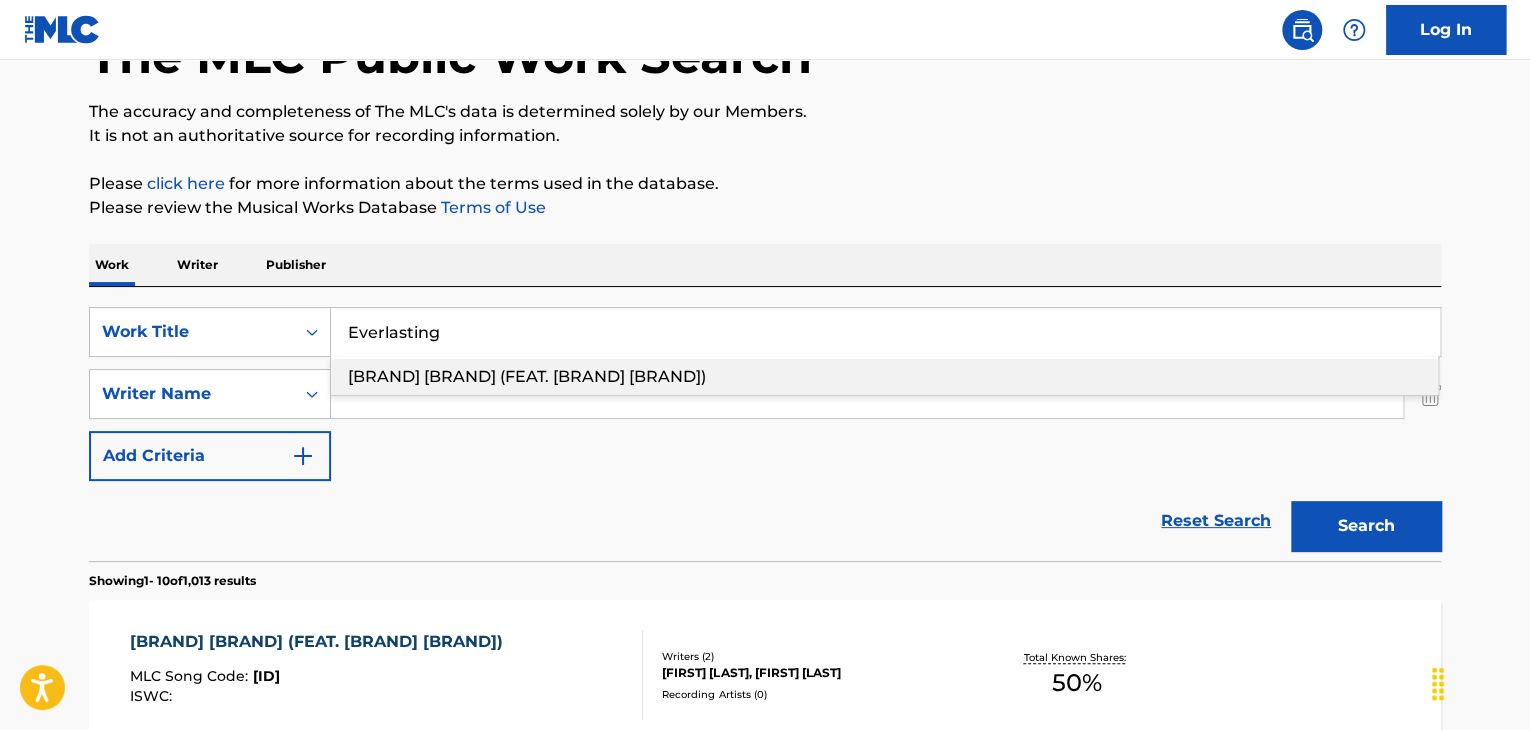 type on "Everlasting" 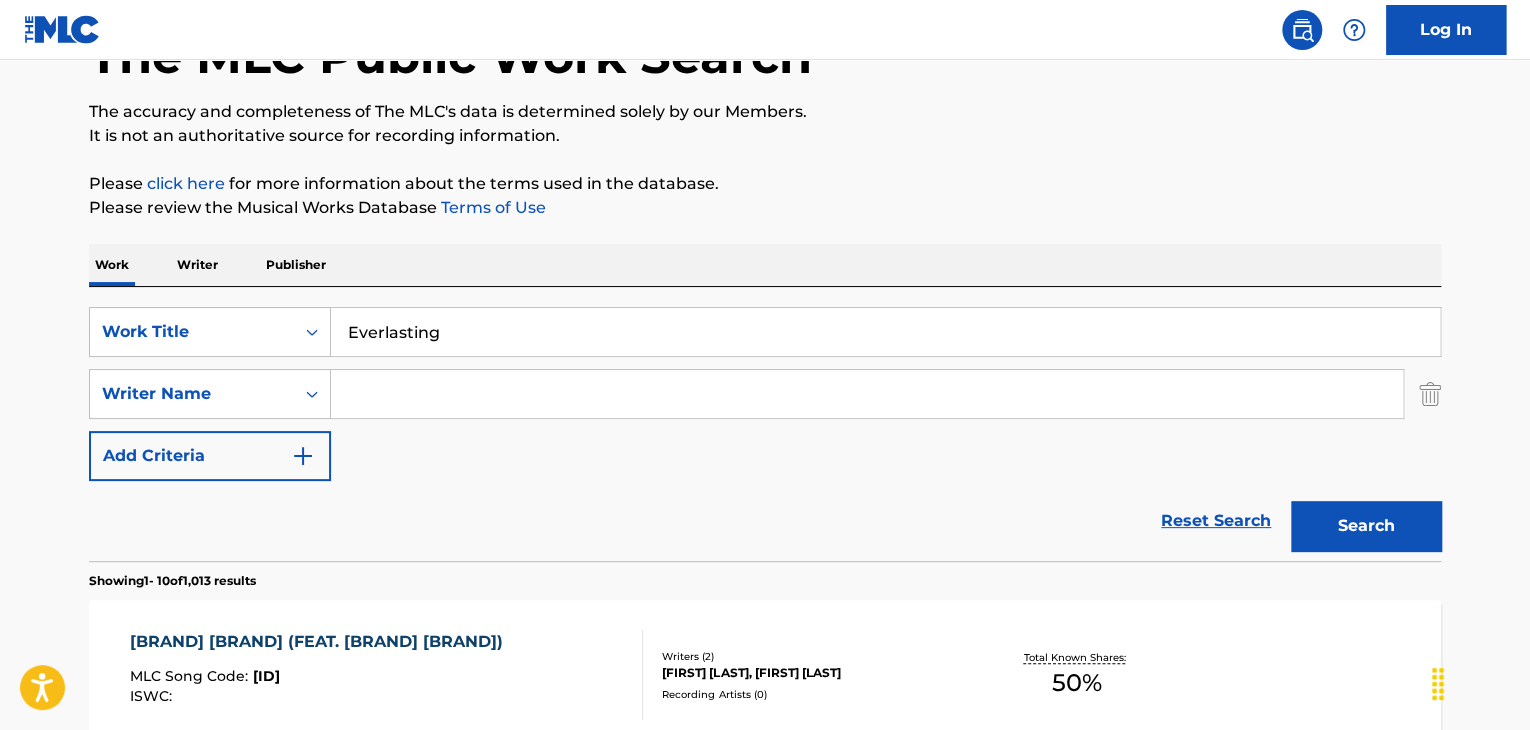 click at bounding box center (867, 394) 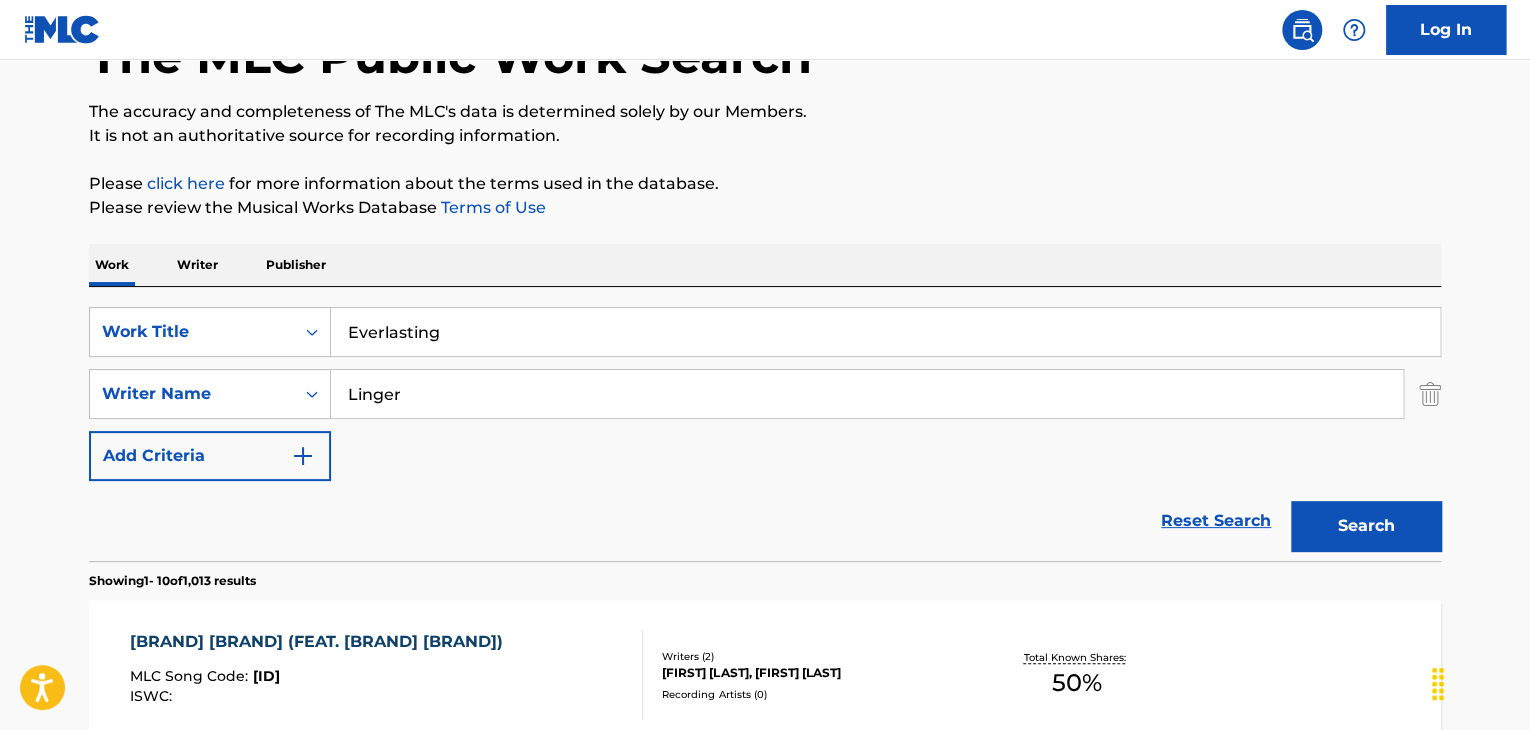 type on "Linger" 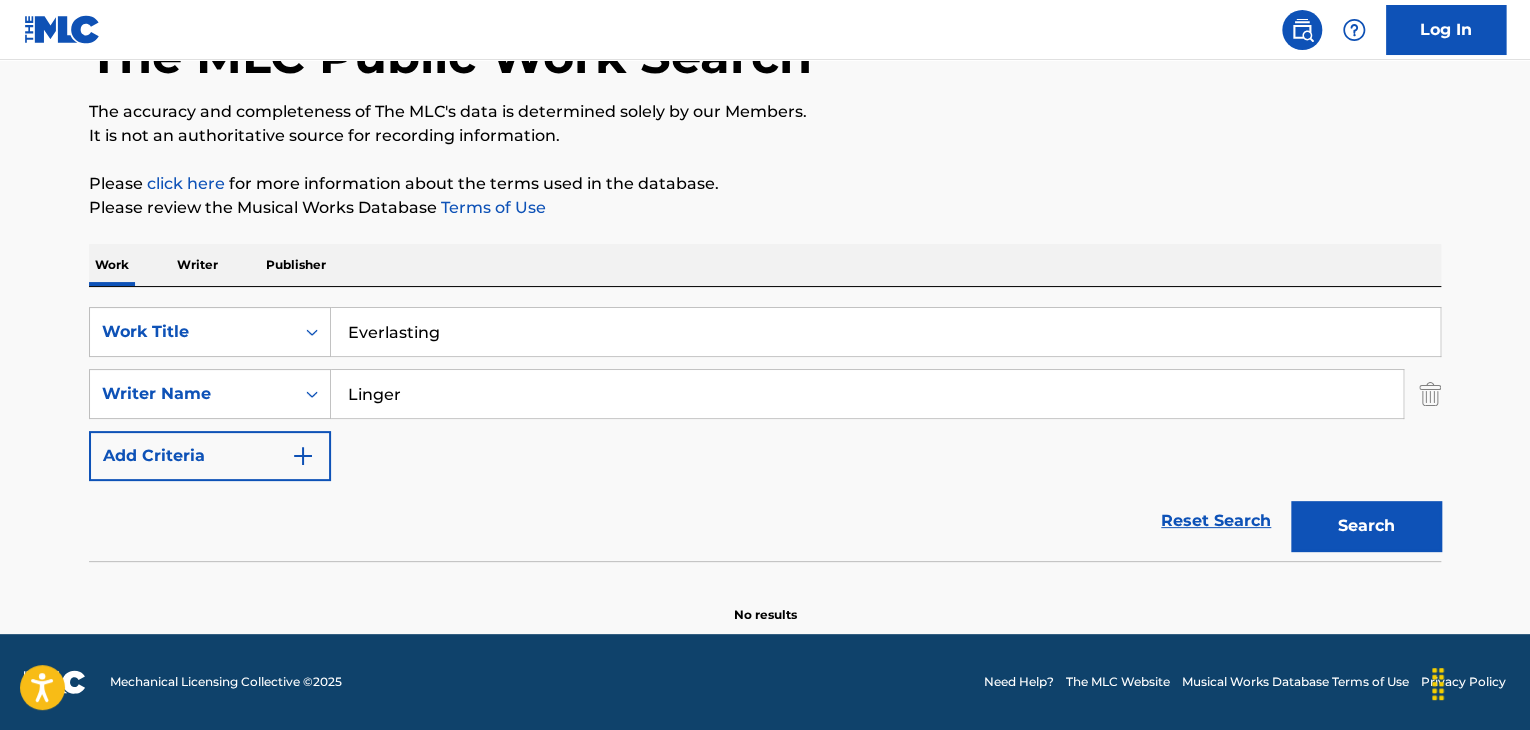 click on "Publisher" at bounding box center [296, 265] 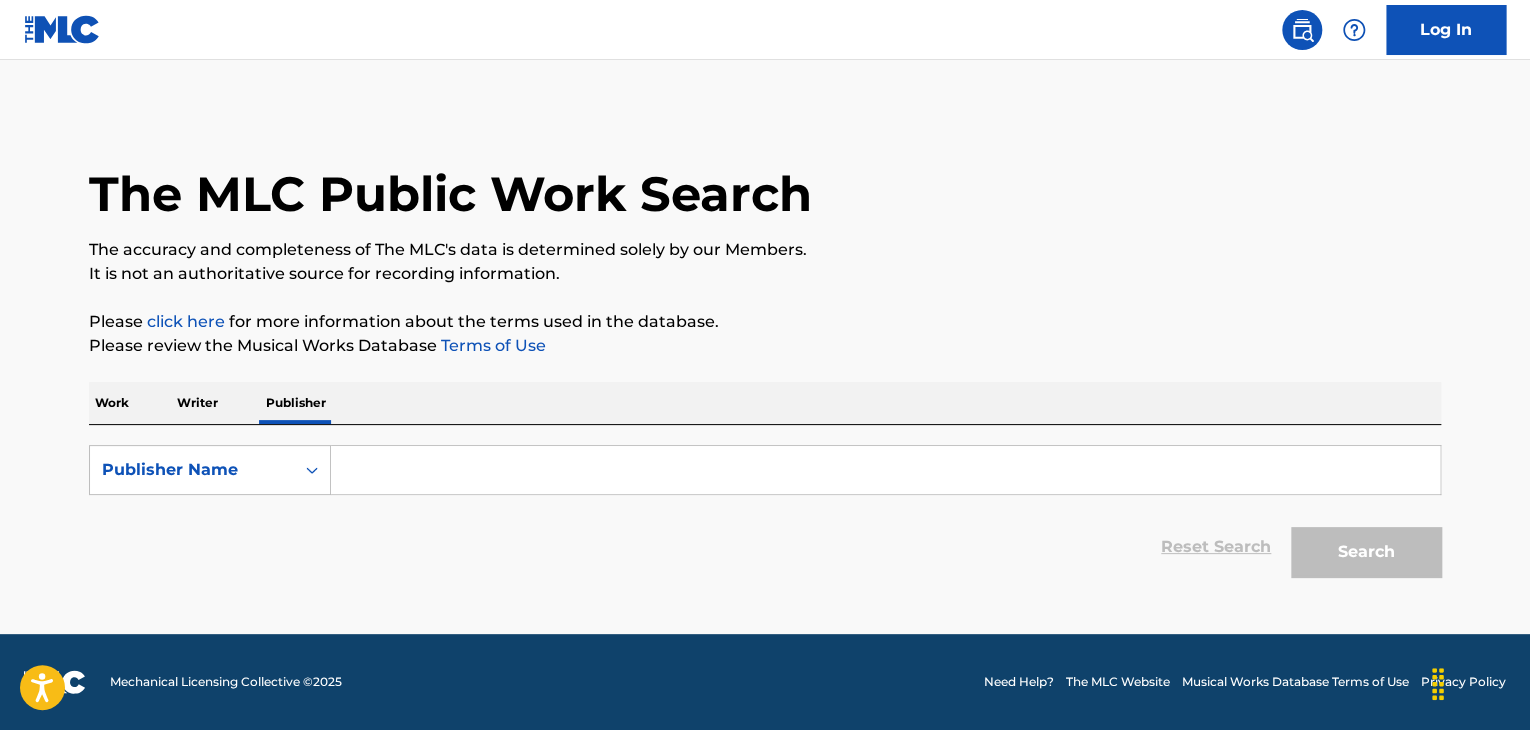 scroll, scrollTop: 0, scrollLeft: 0, axis: both 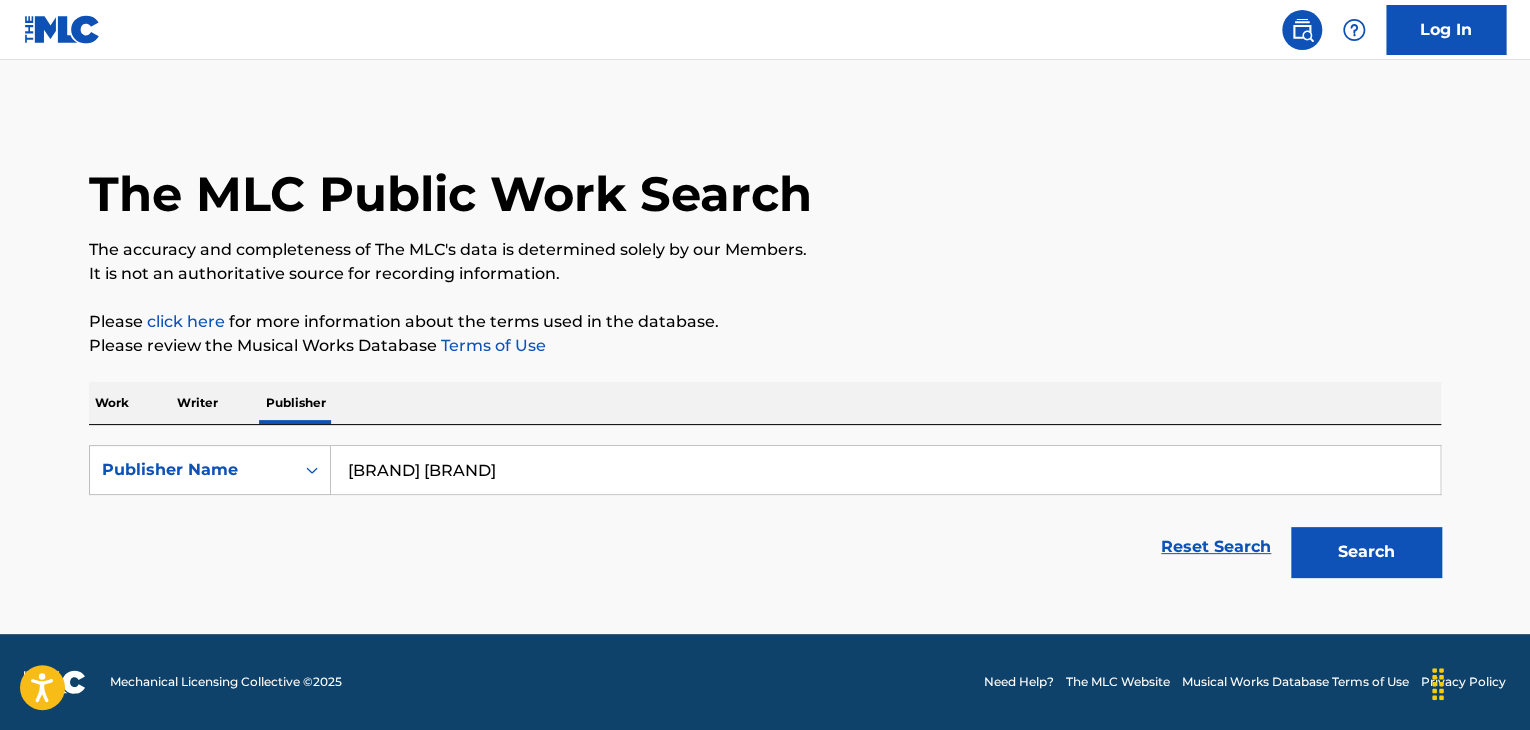 type on "[BRAND] [BRAND]" 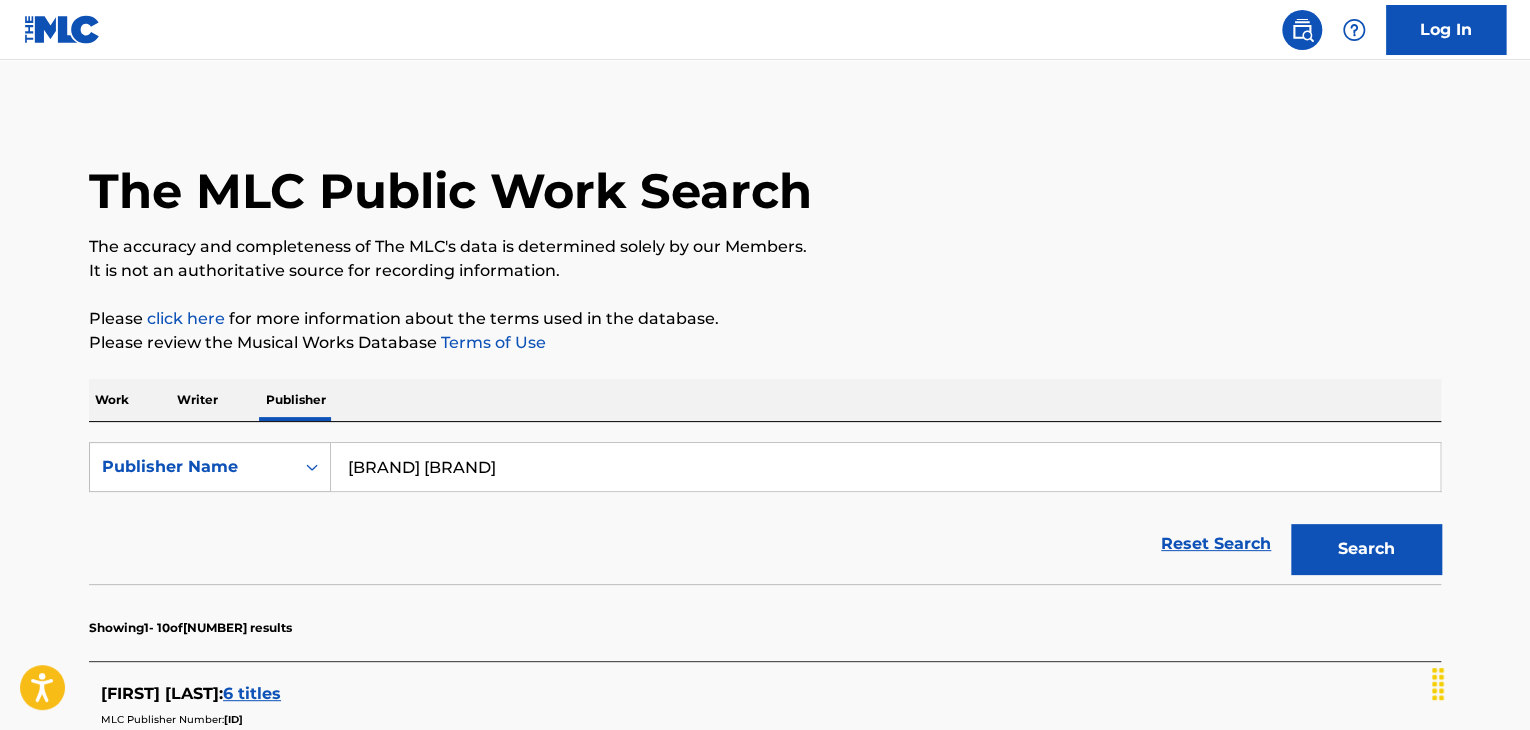 scroll, scrollTop: 0, scrollLeft: 0, axis: both 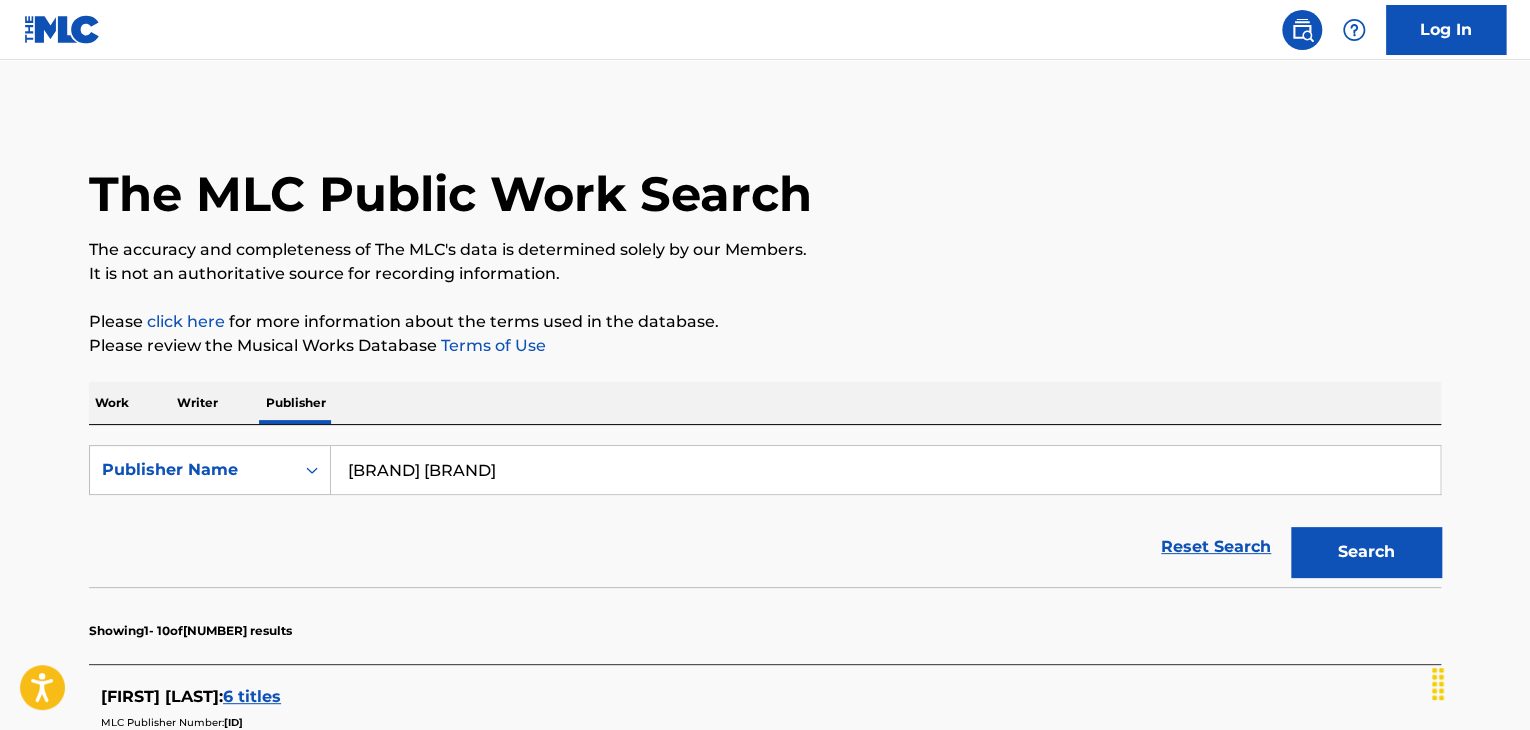 click on "Work" at bounding box center (112, 403) 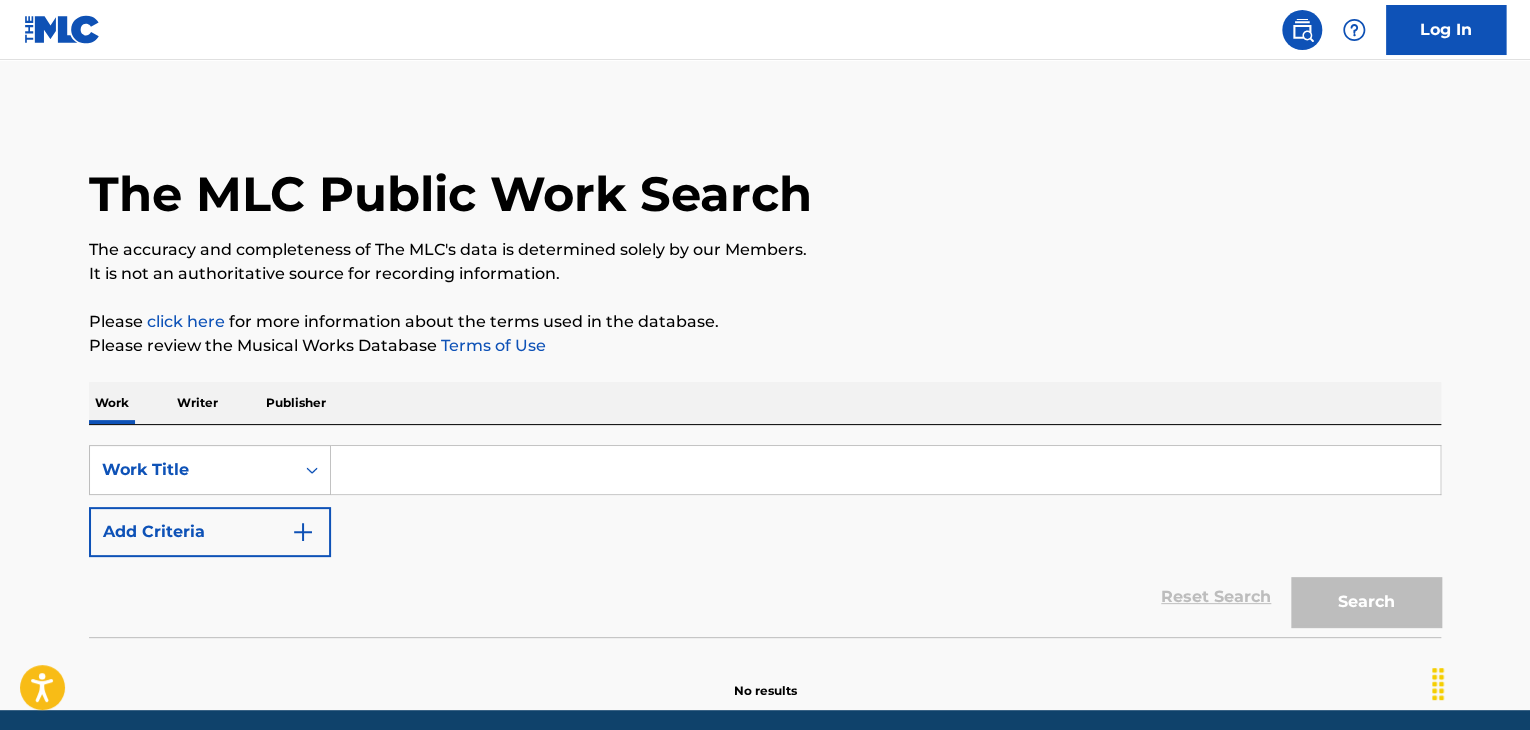click at bounding box center (303, 532) 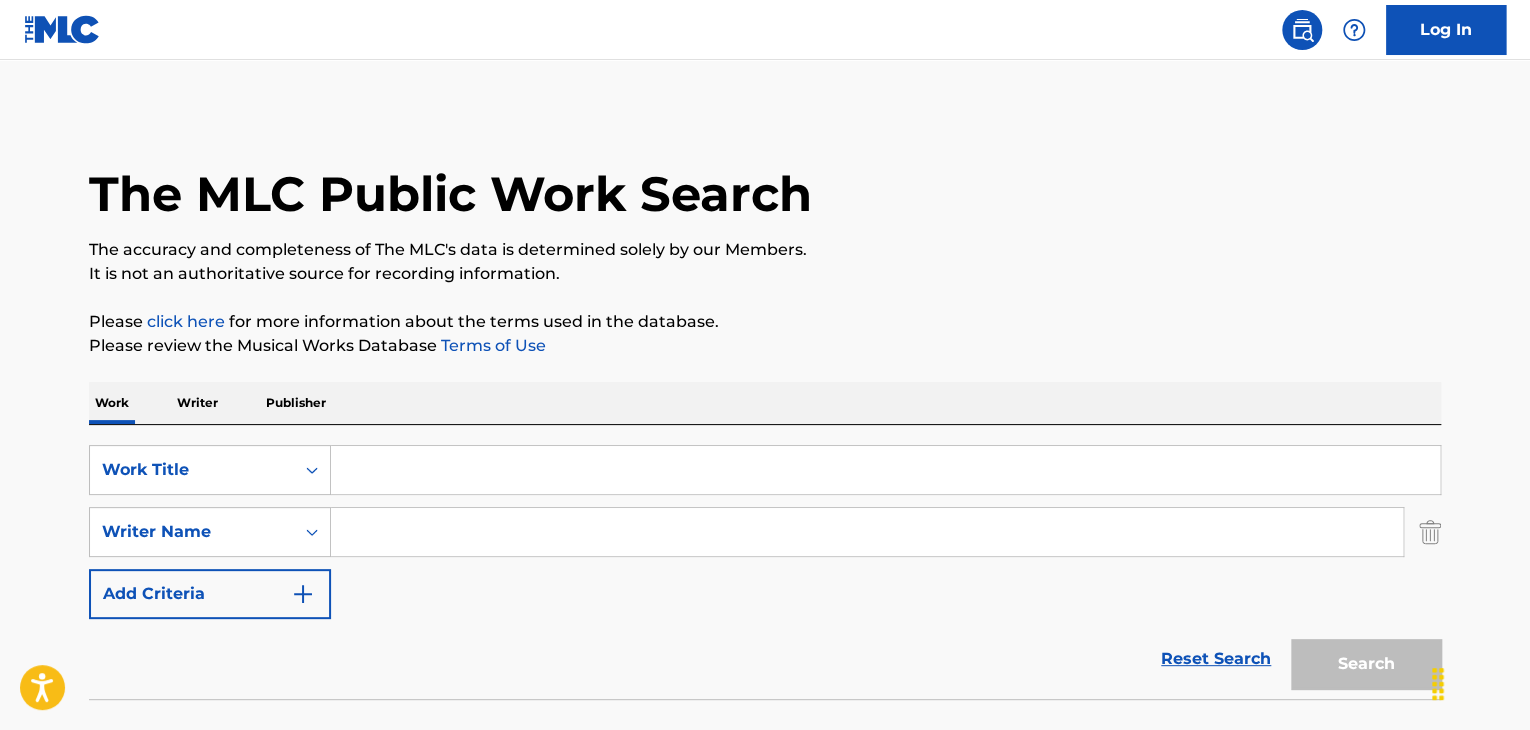 click at bounding box center [867, 532] 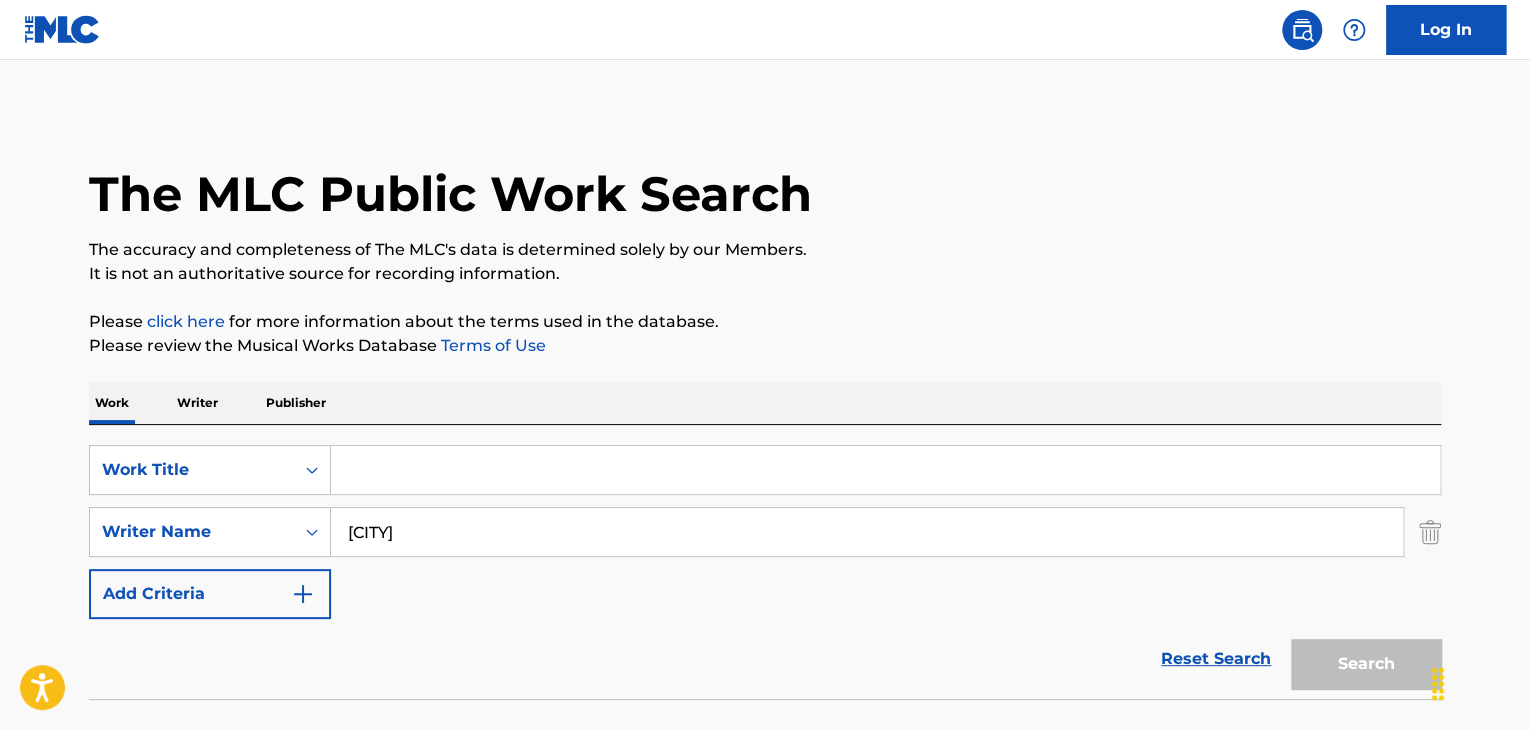 type on "[CITY]" 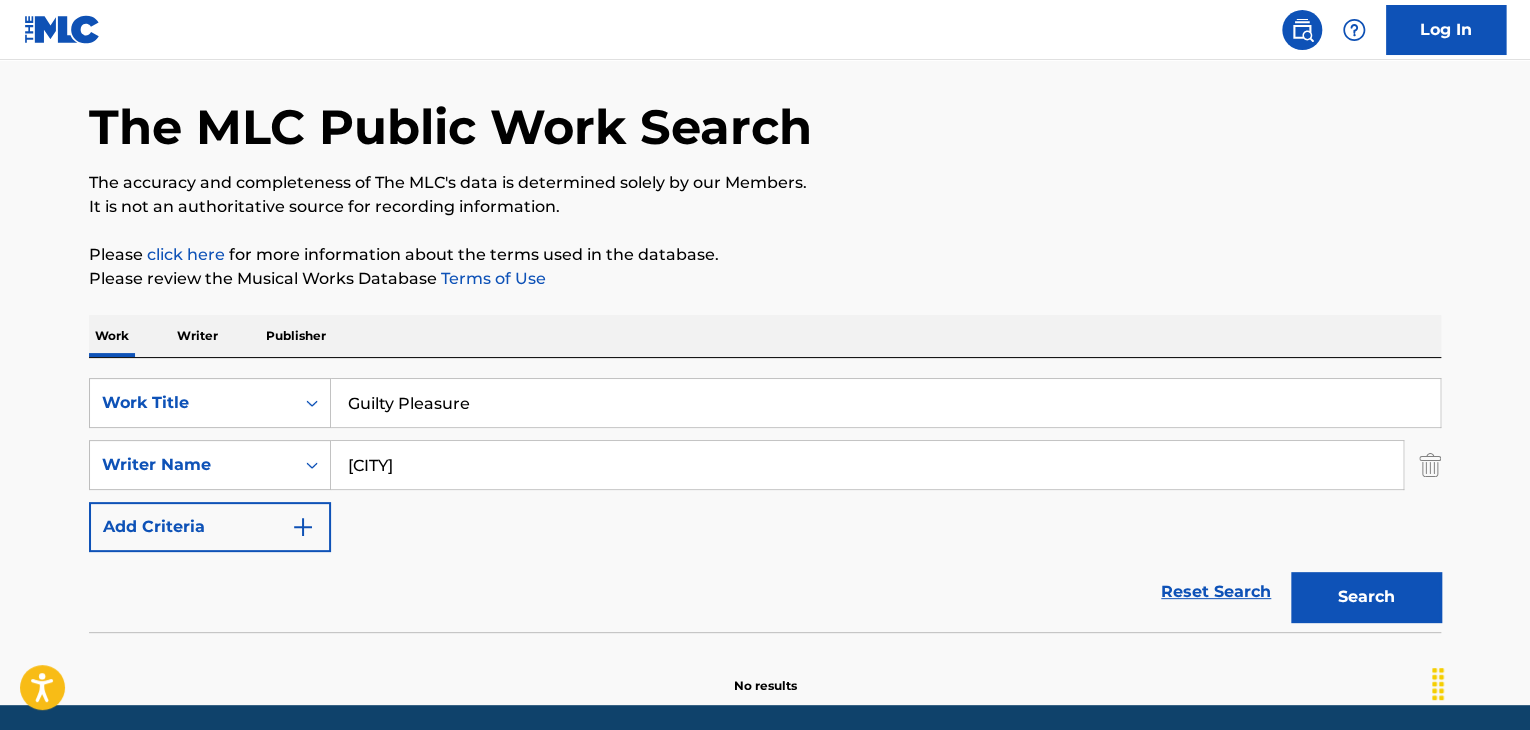 scroll, scrollTop: 138, scrollLeft: 0, axis: vertical 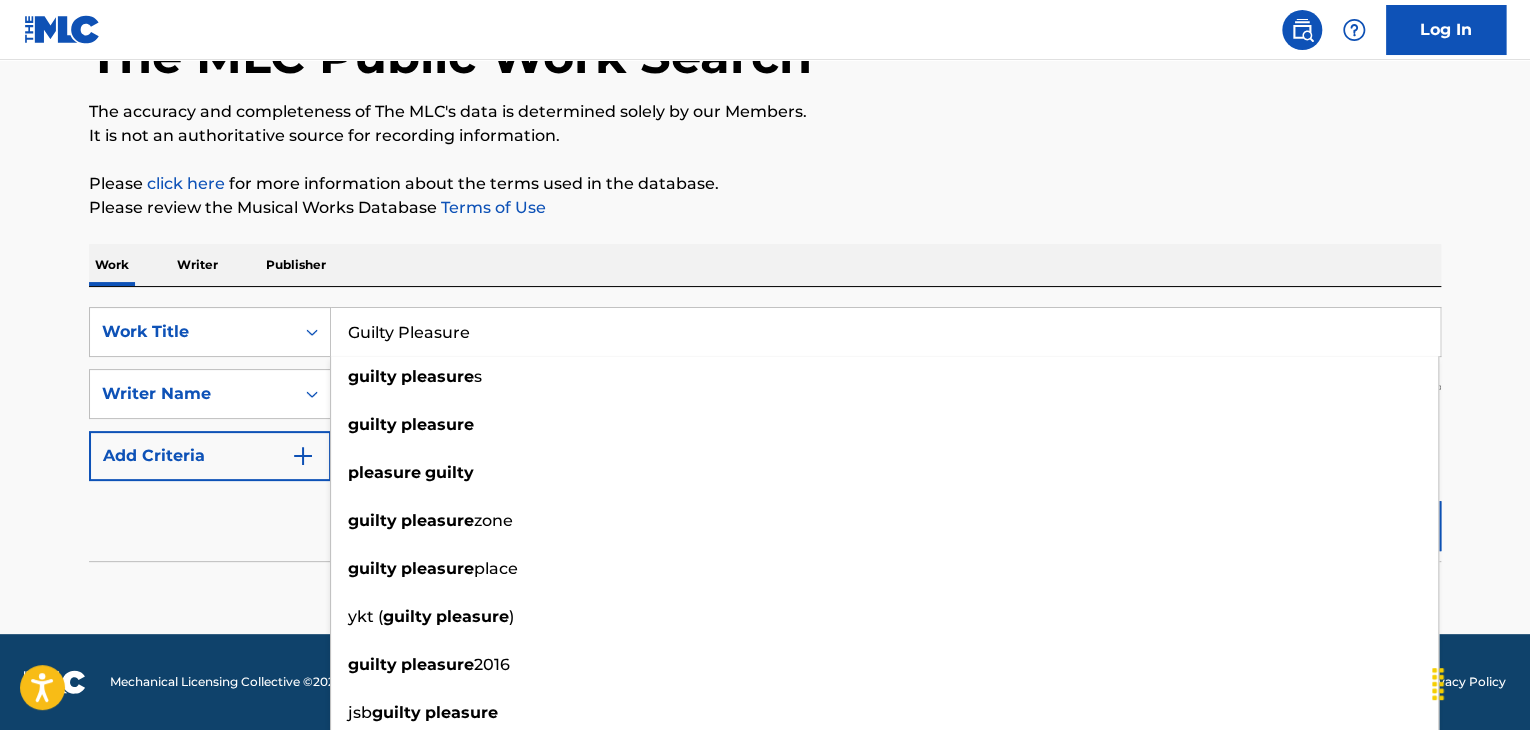 click on "The MLC Public Work Search The accuracy and completeness of The MLC's data is determined solely by our Members. It is not an authoritative source for recording information. Please click here for more information about the terms used in the database. Please review the Musical Works Database Terms of Use Work Writer Publisher SearchWithCriteria[ID] Work Title Guilty Pleasure guilty pleasure s guilty pleasure zone guilty pleasure place ykt ( guilty pleasure ) guilty pleasure 2016 jsb guilty pleasure guilty pleasure s aalibrary guilty pleasure (inst) SearchWithCriteria[ID] Writer Name Essen Add Criteria Reset Search Search No results" at bounding box center [765, 278] 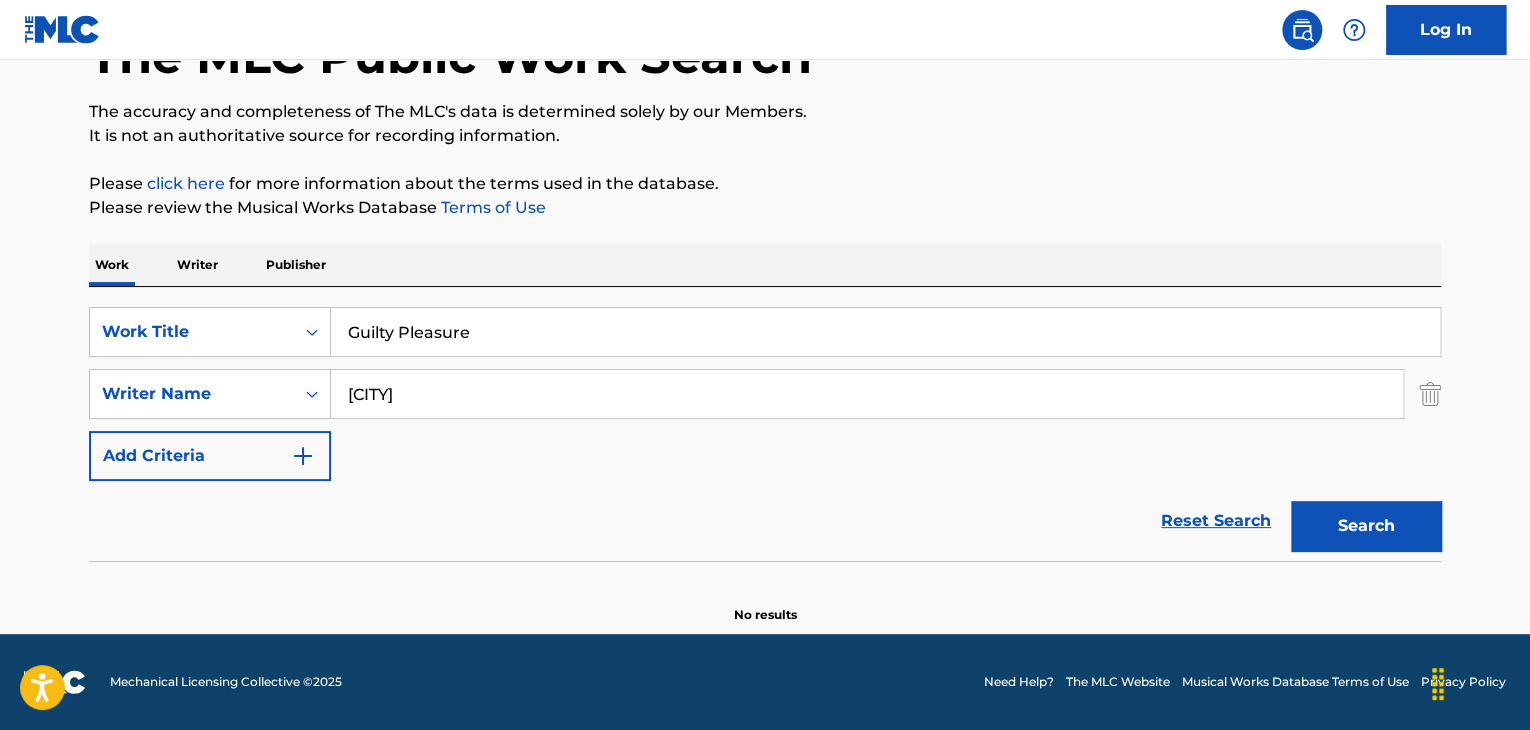 click on "Search" at bounding box center (1366, 526) 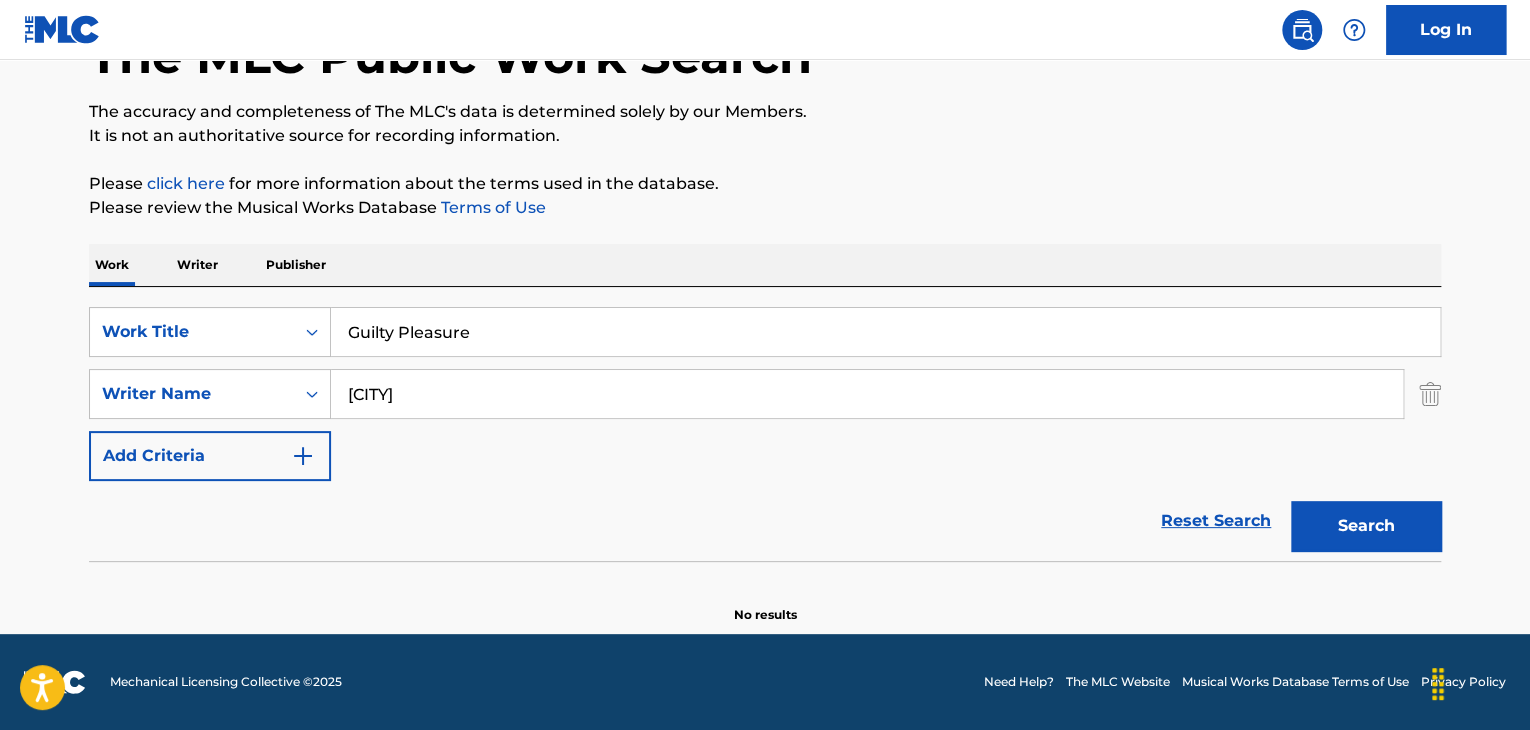 click on "Guilty Pleasure" at bounding box center (885, 332) 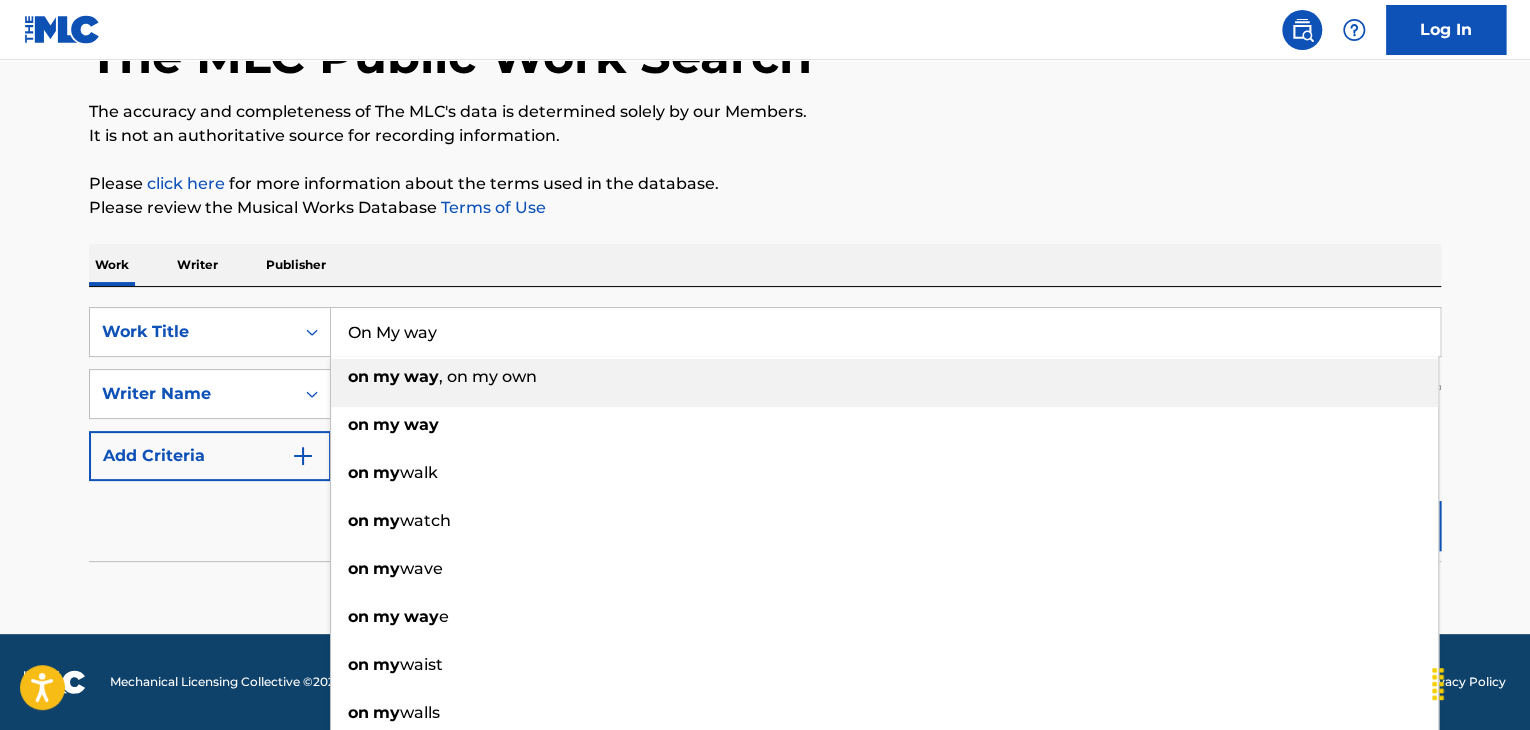 type on "On My way" 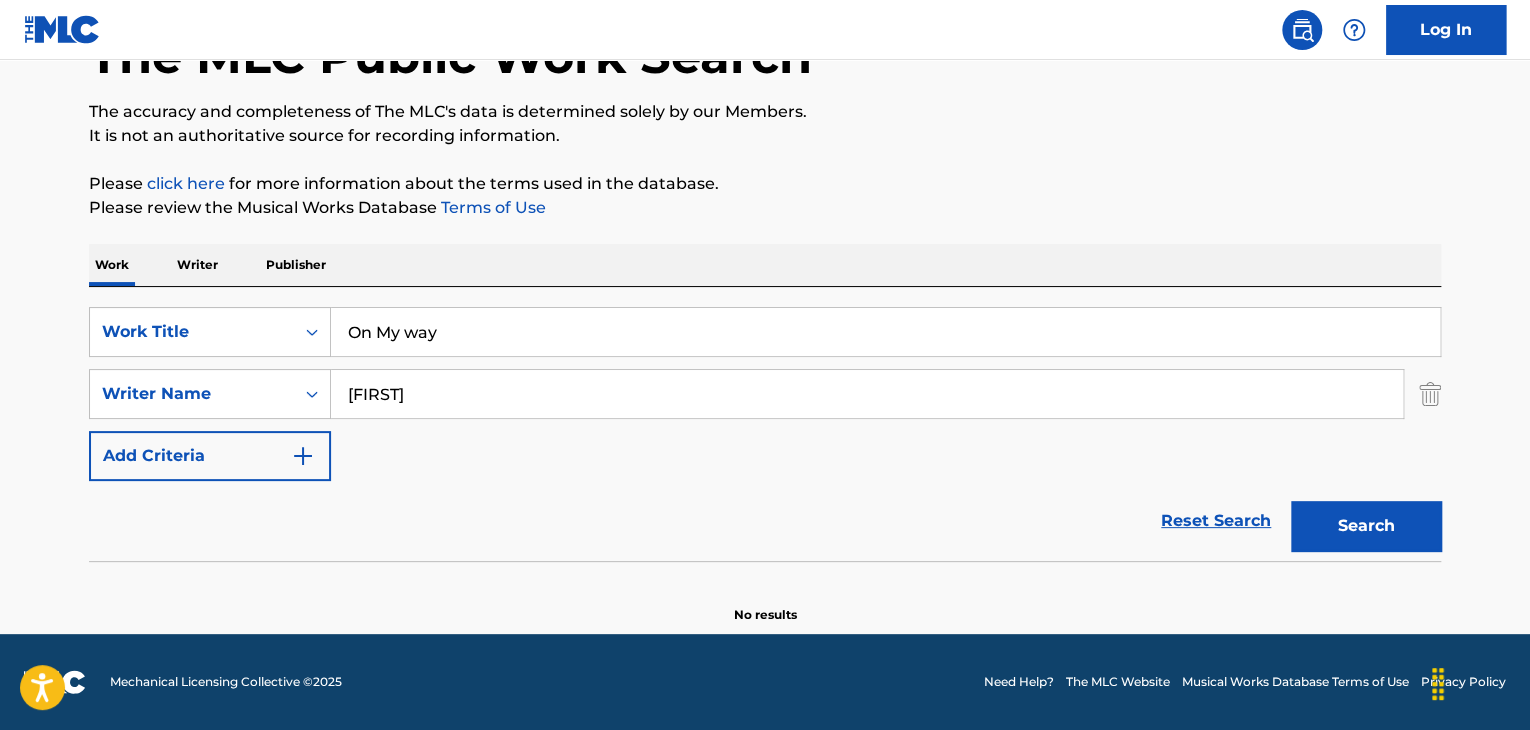 type on "[FIRST]" 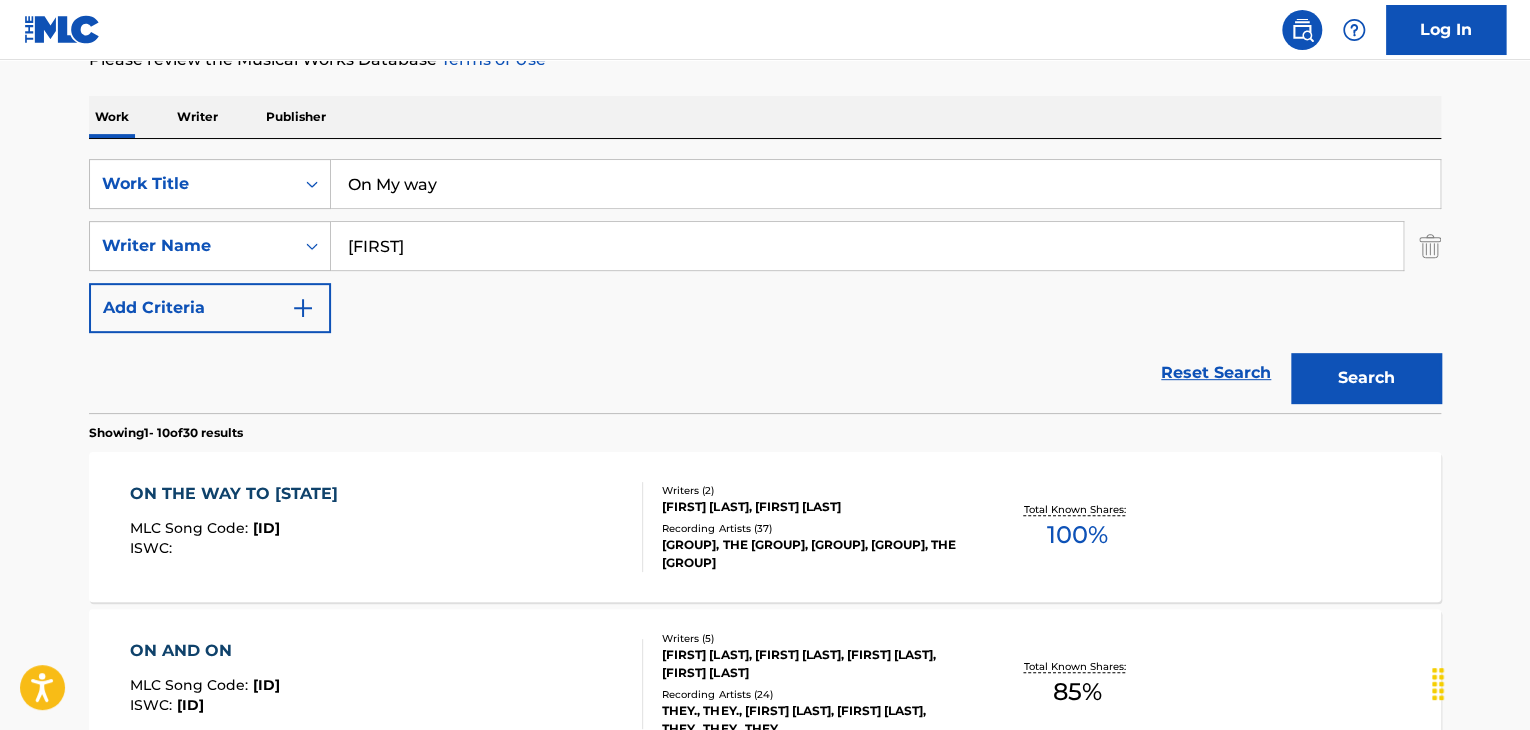 scroll, scrollTop: 72, scrollLeft: 0, axis: vertical 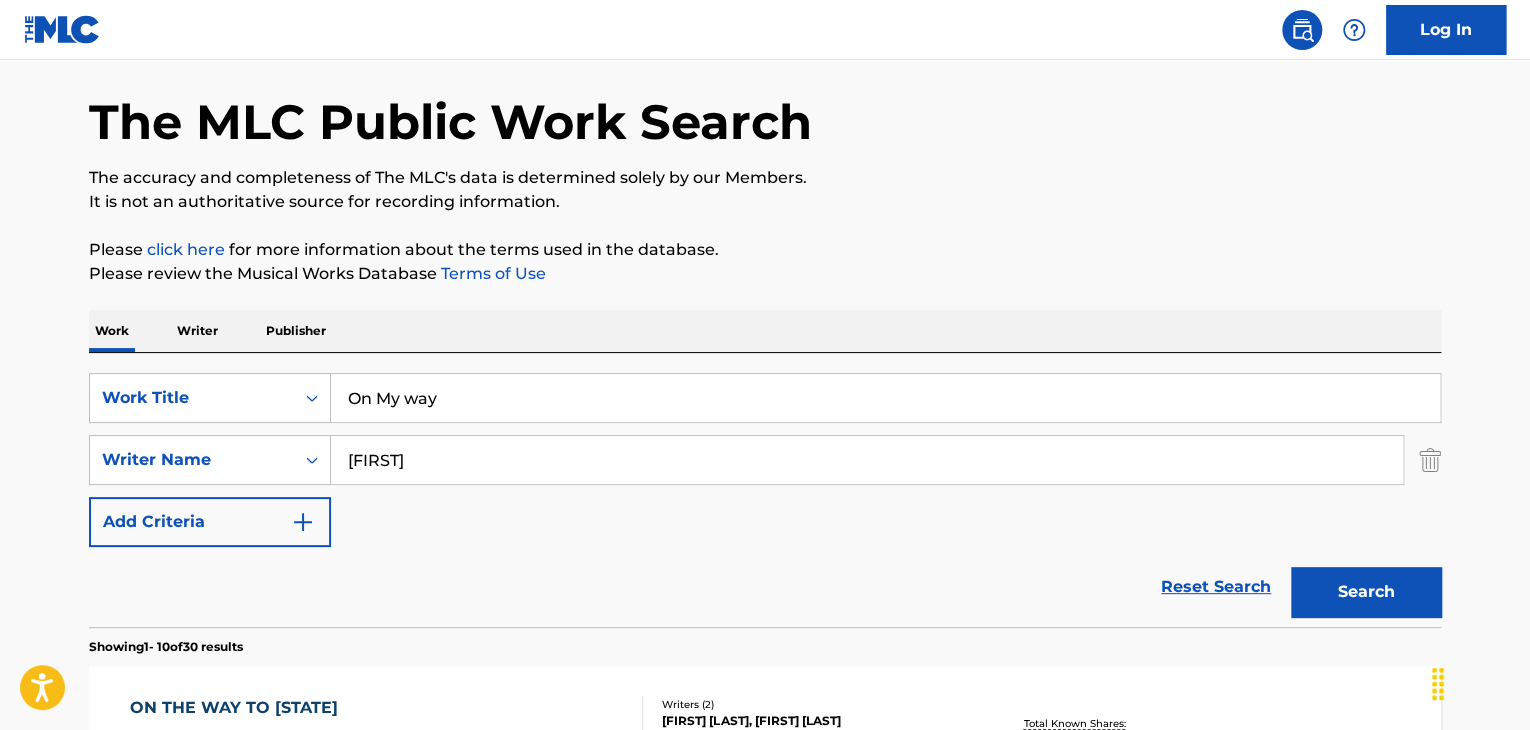 click on "On My way" at bounding box center (885, 398) 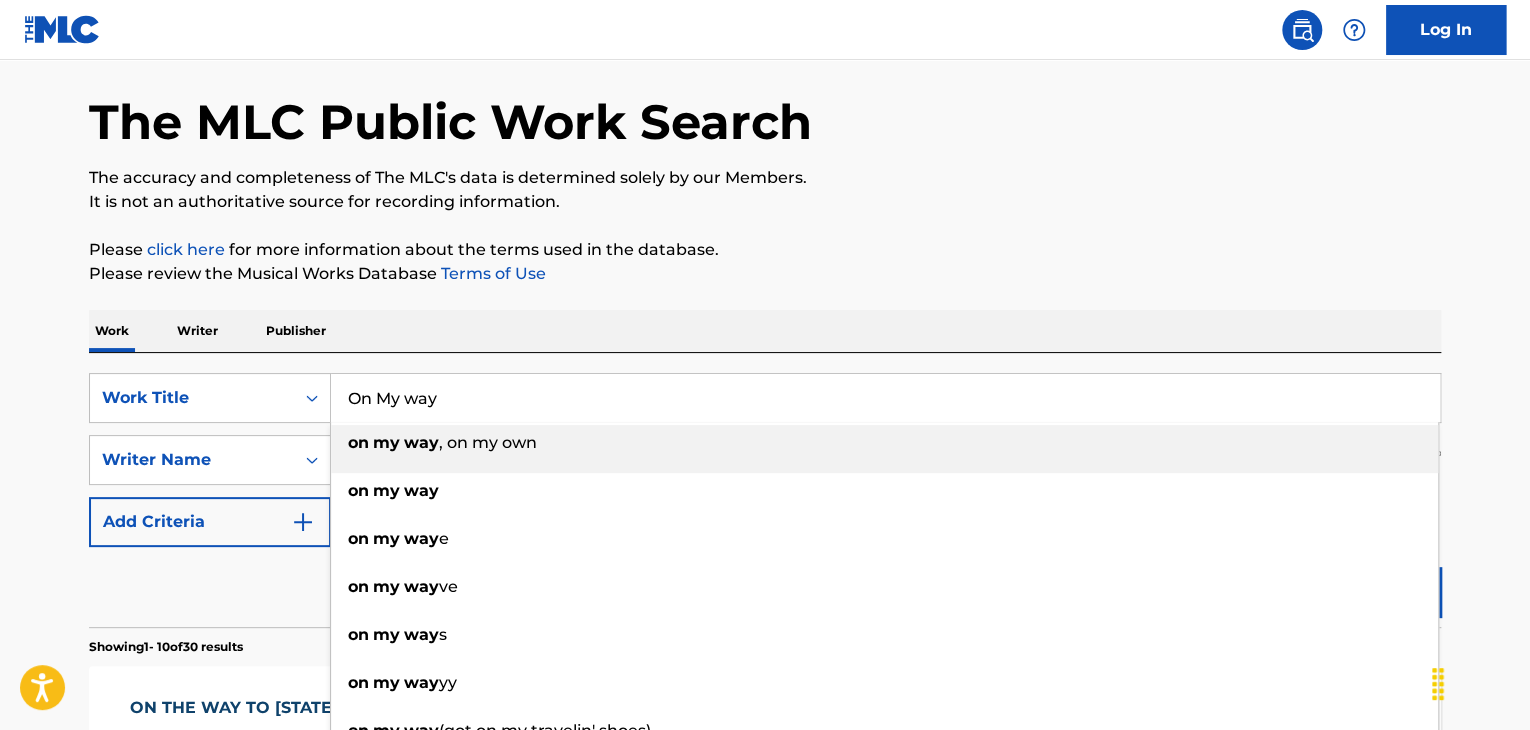 paste on "[FIRST] [LAST]" 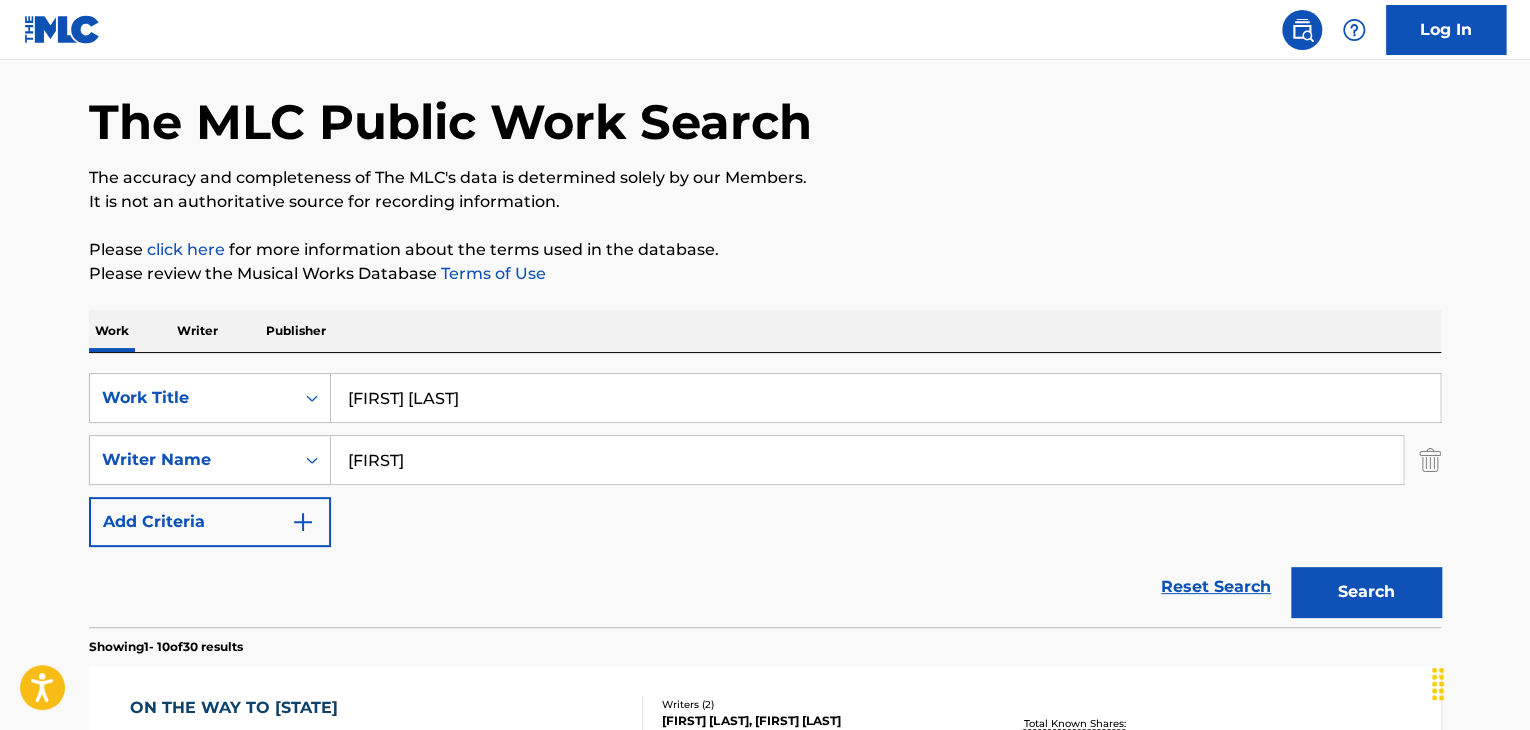 click on "[FIRST] [LAST]" at bounding box center [885, 398] 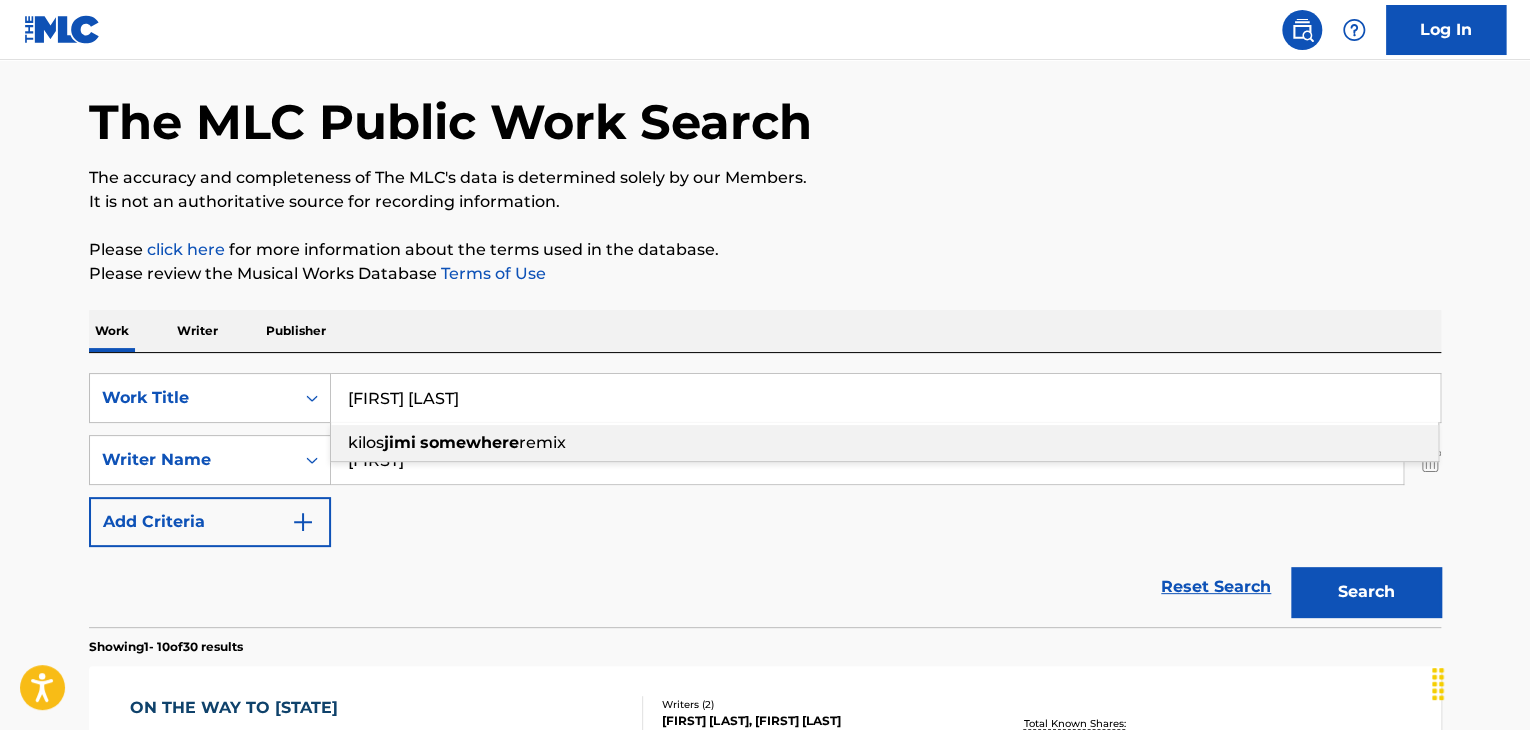 click on "[FIRST] [LAST]" at bounding box center (885, 398) 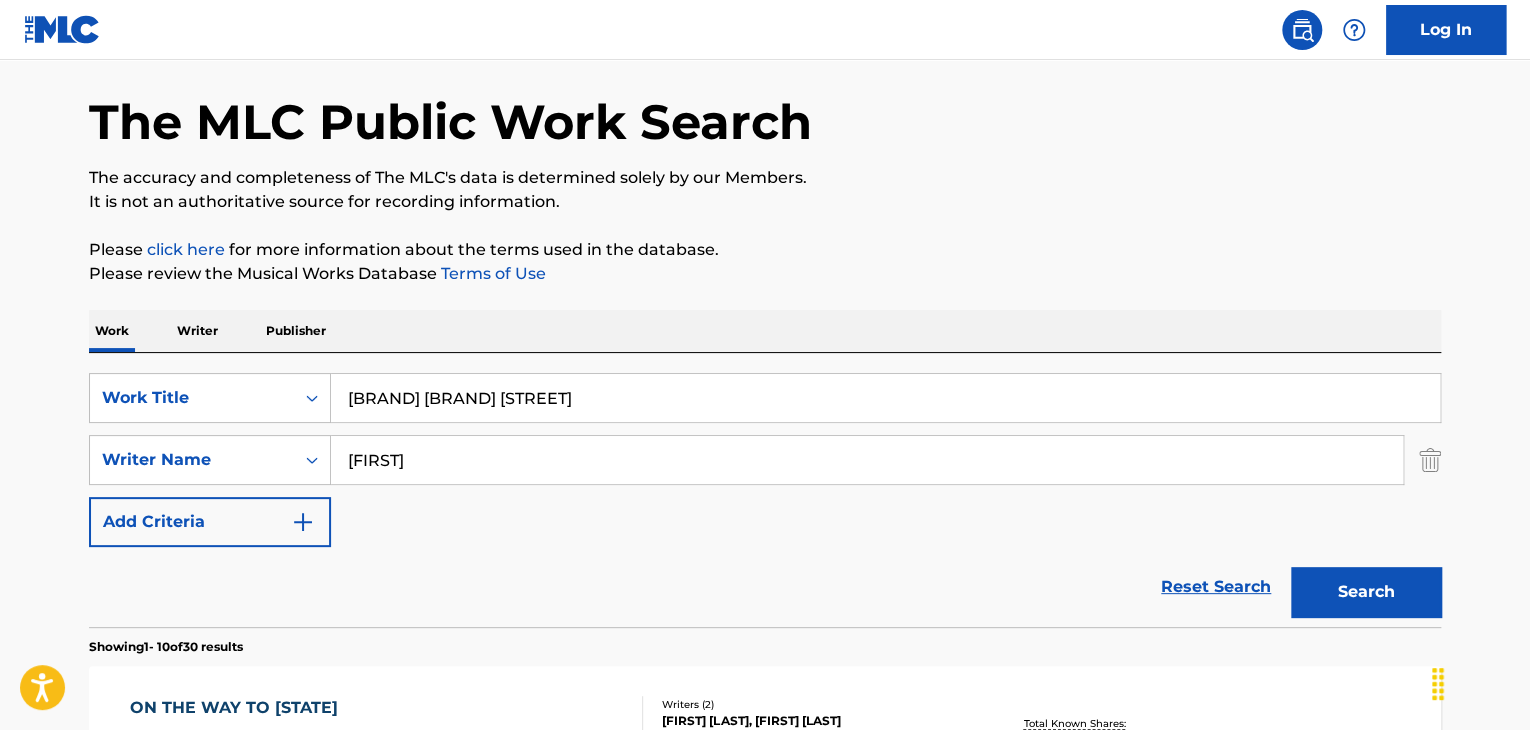 type on "[BRAND] [BRAND] [STREET]" 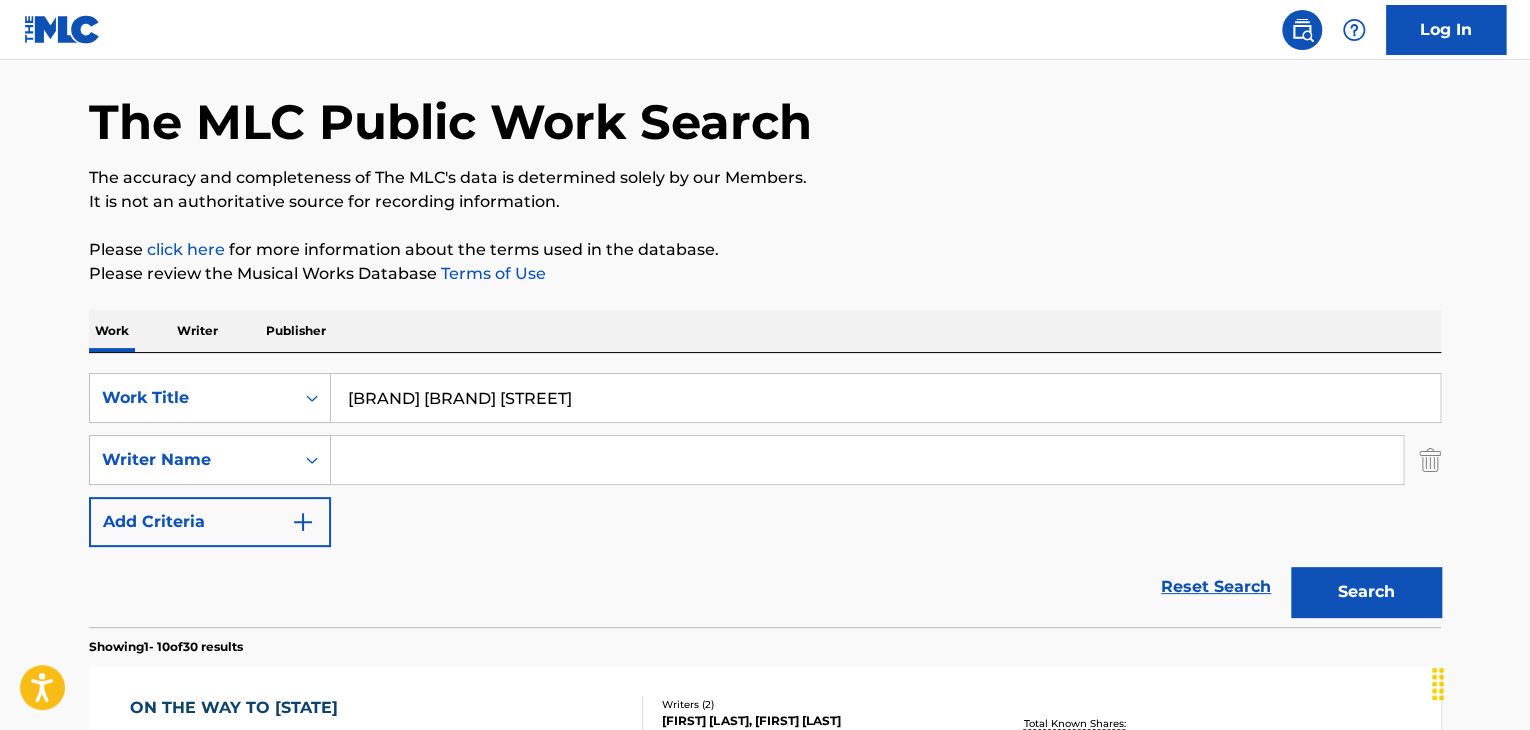 type 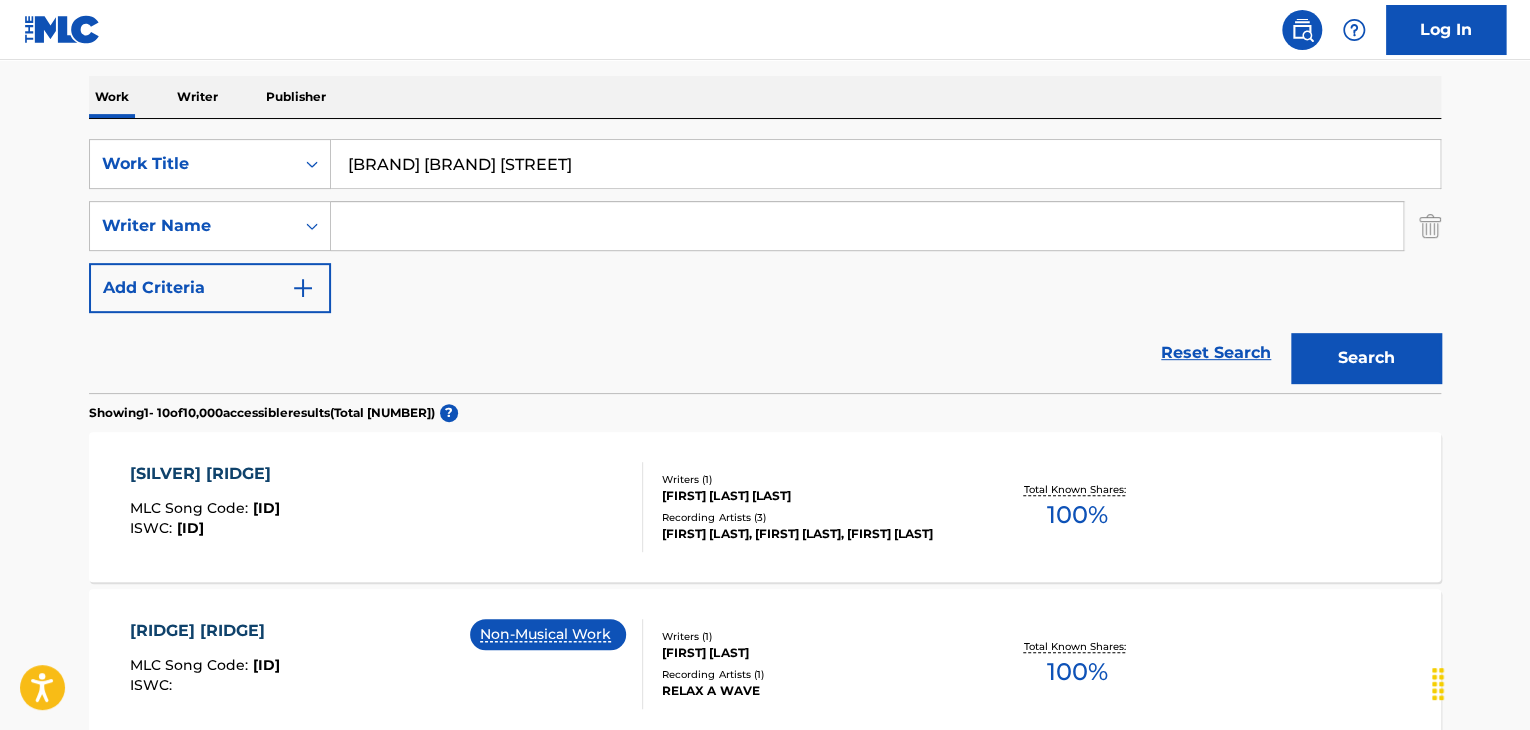 scroll, scrollTop: 72, scrollLeft: 0, axis: vertical 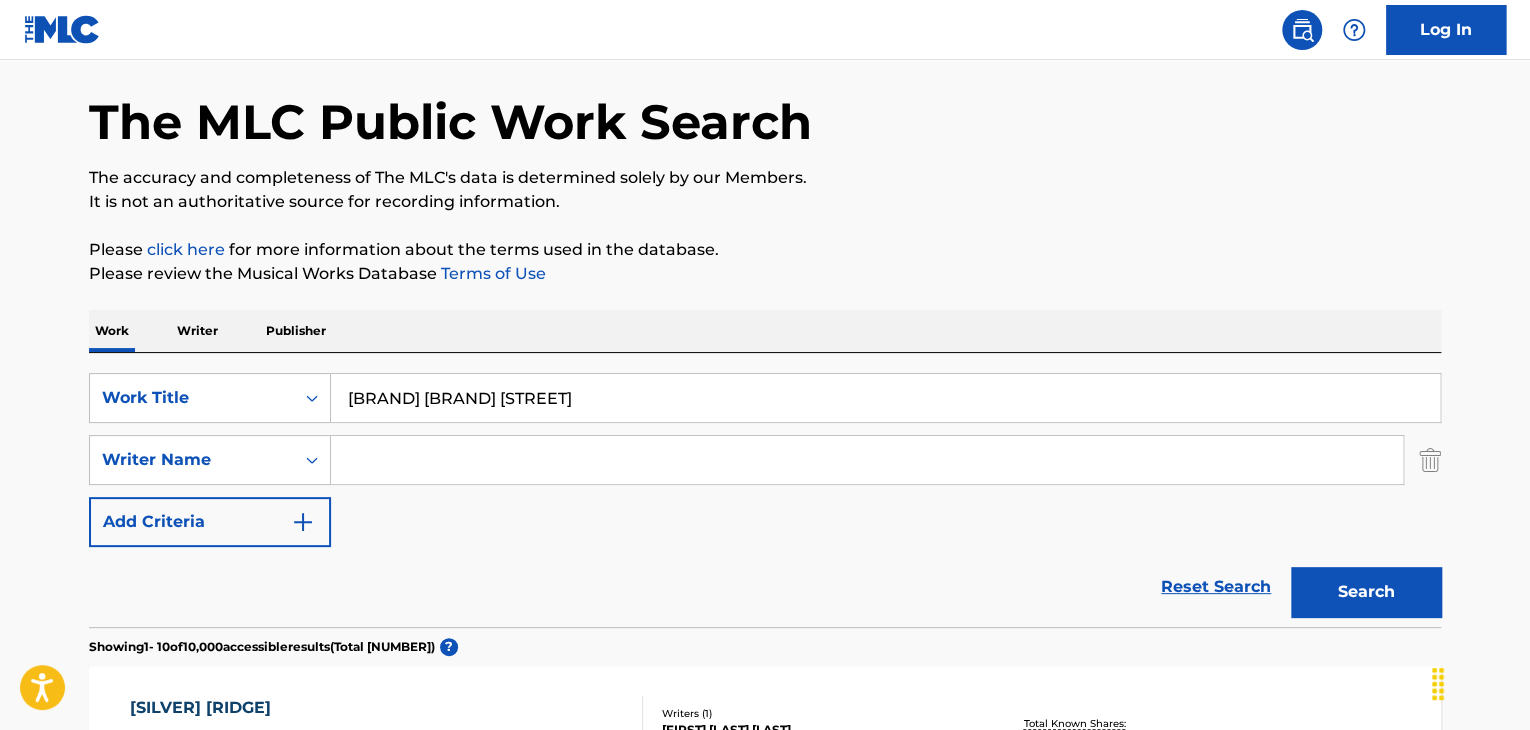 click on "[BRAND] [BRAND] [STREET]" at bounding box center [885, 398] 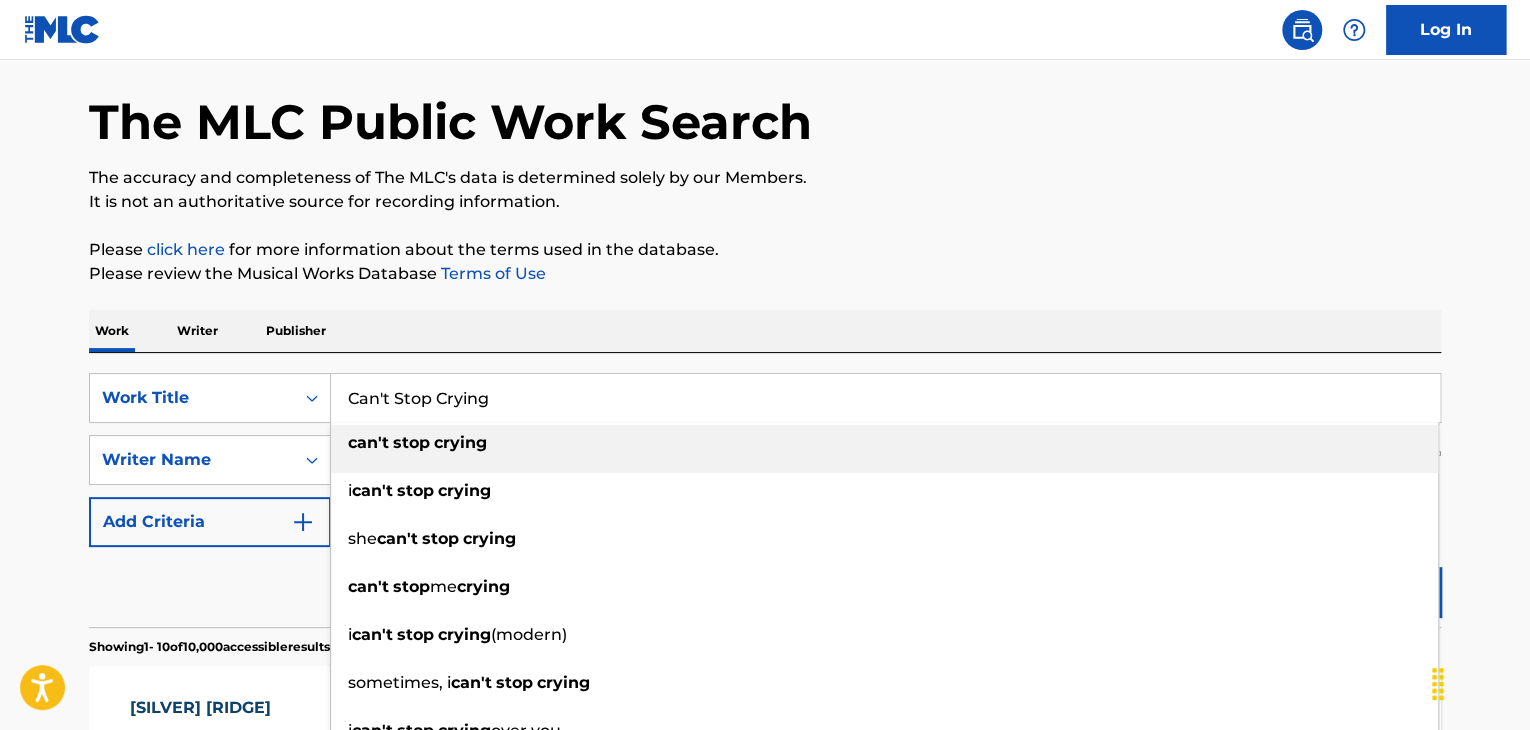 type on "Can't Stop Crying" 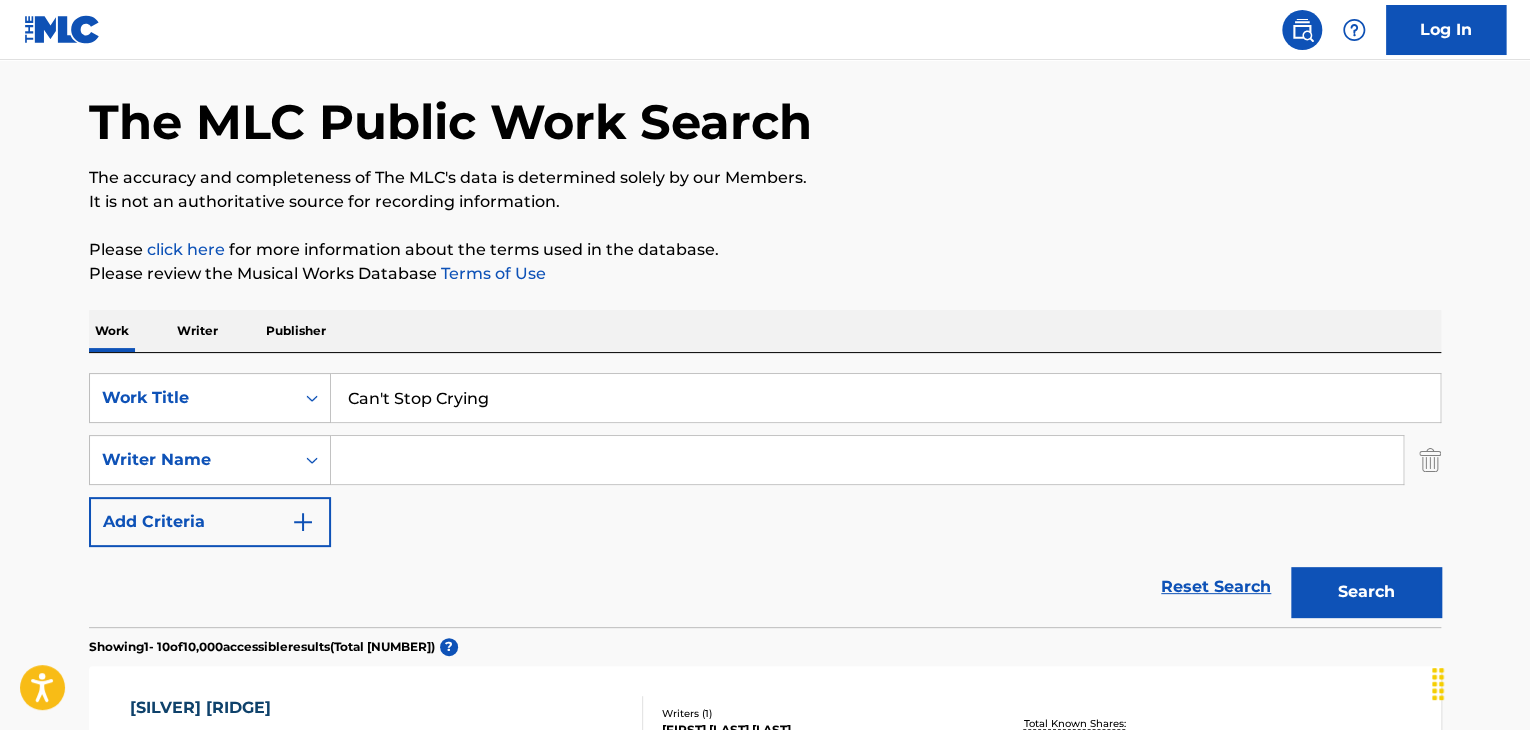 click on "Reset Search Search" at bounding box center (765, 587) 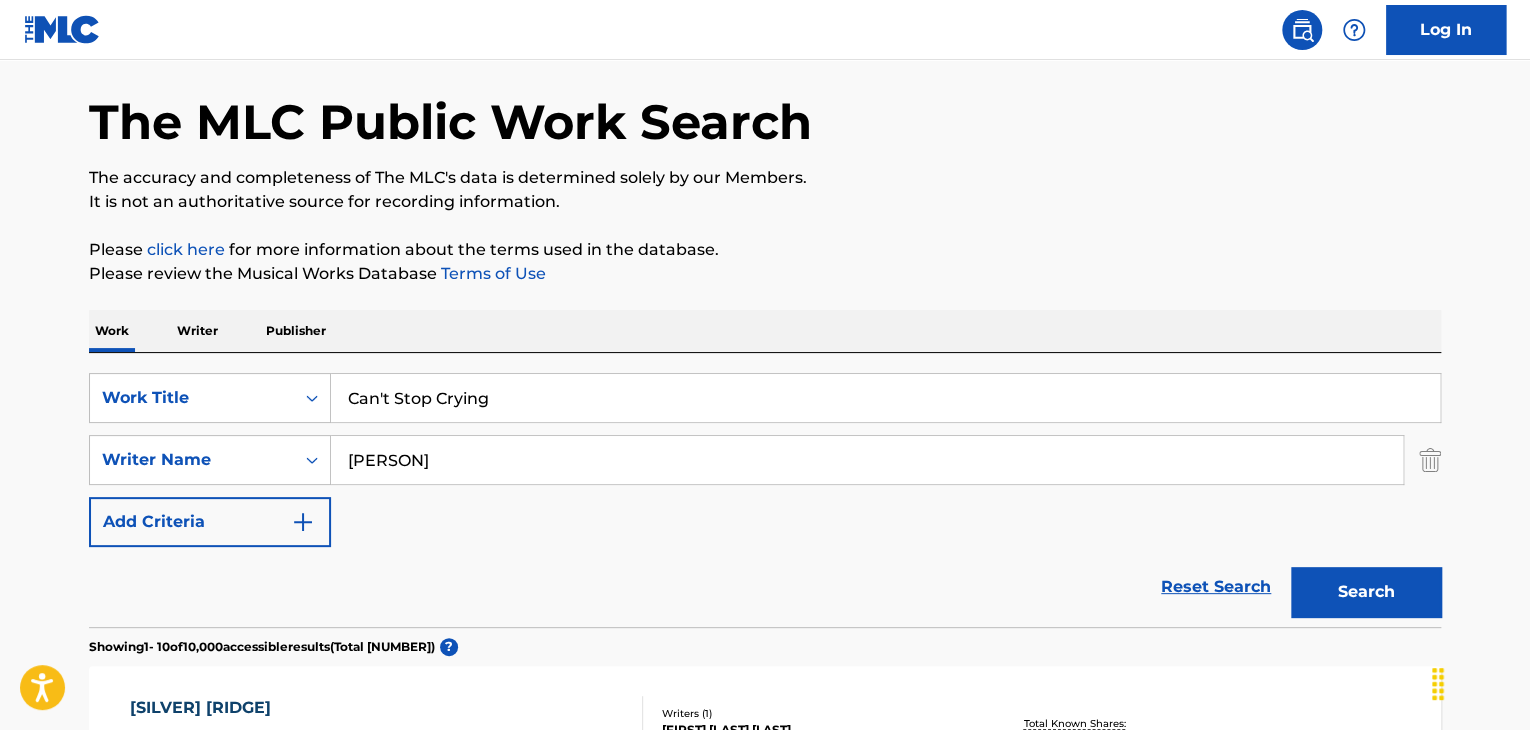 type on "[PERSON]" 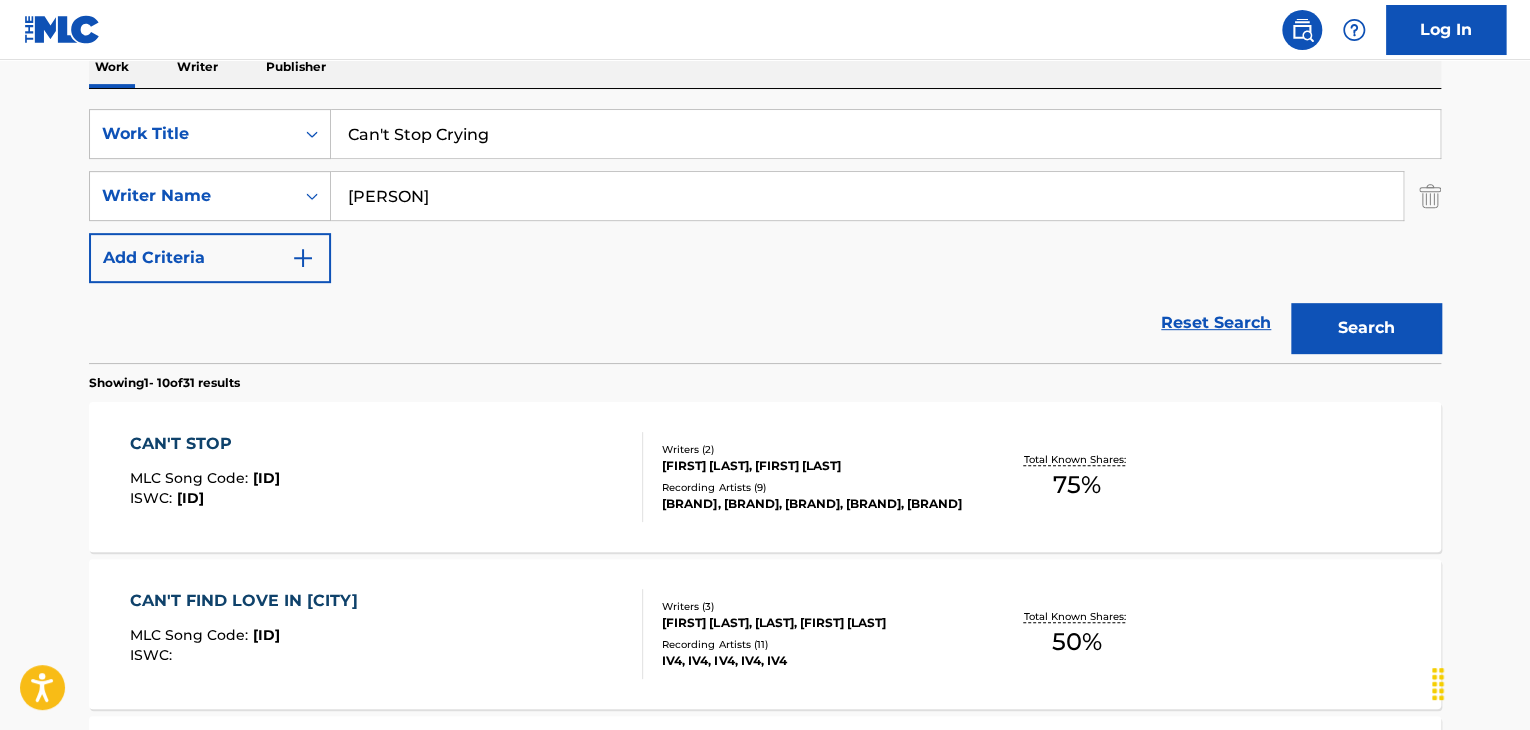 scroll, scrollTop: 338, scrollLeft: 0, axis: vertical 